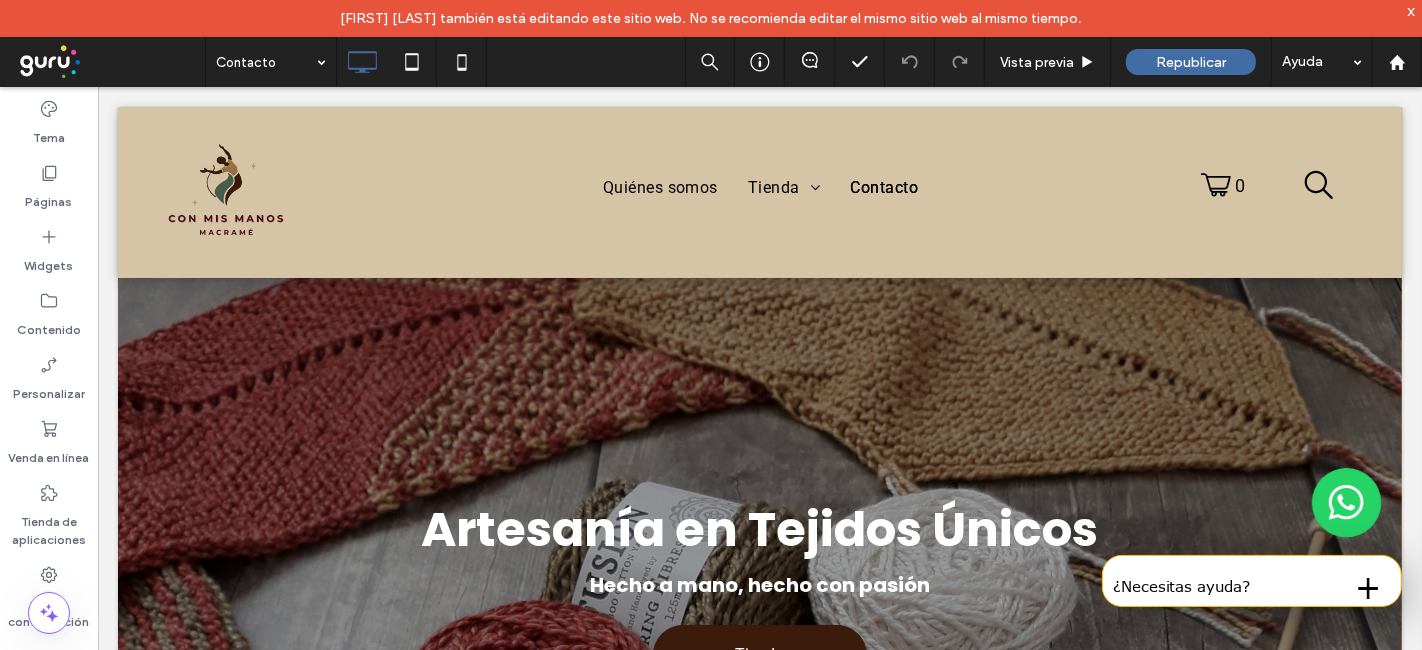 scroll, scrollTop: 0, scrollLeft: 0, axis: both 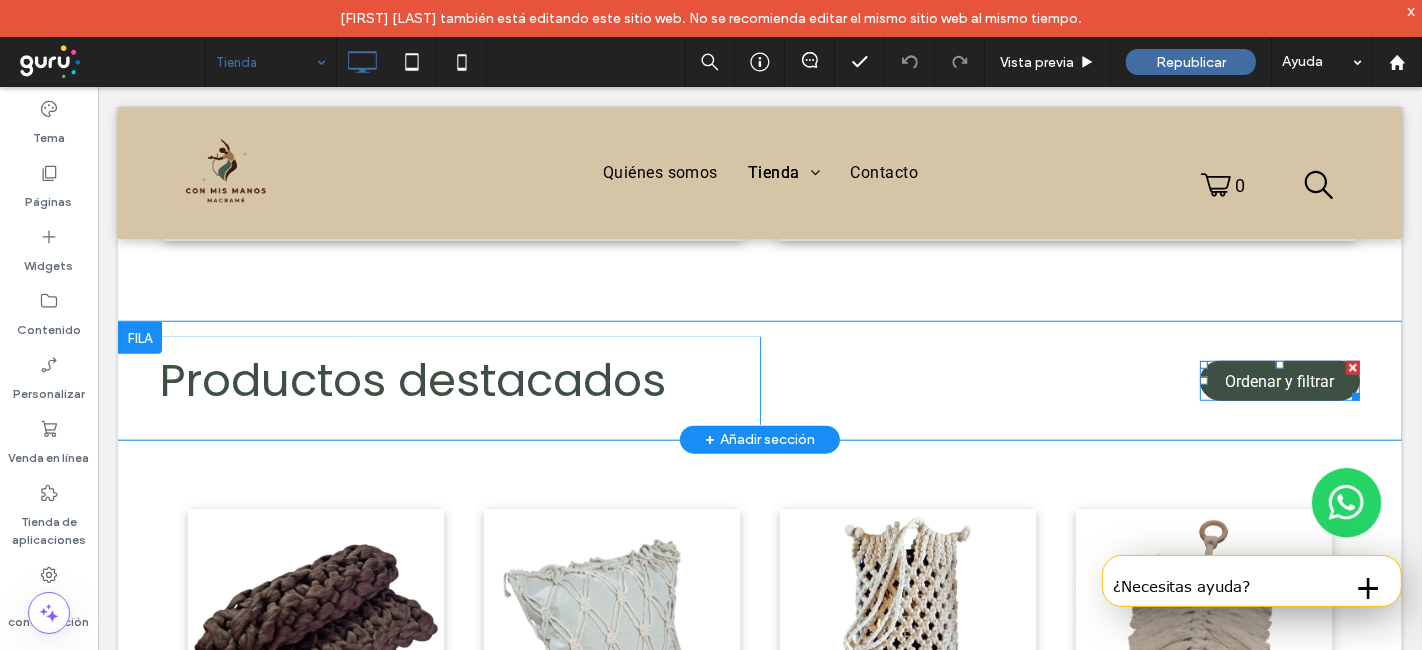 click on "Ordenar y filtrar" at bounding box center [1279, 380] 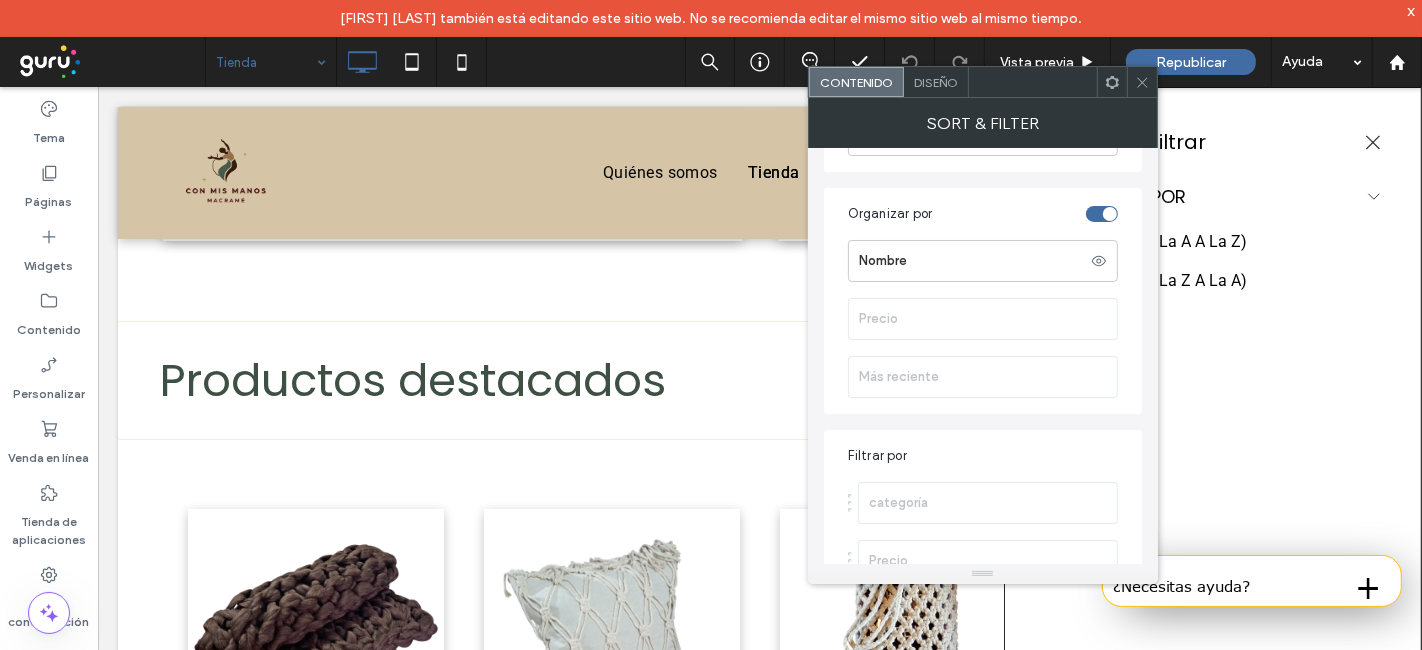 scroll, scrollTop: 295, scrollLeft: 0, axis: vertical 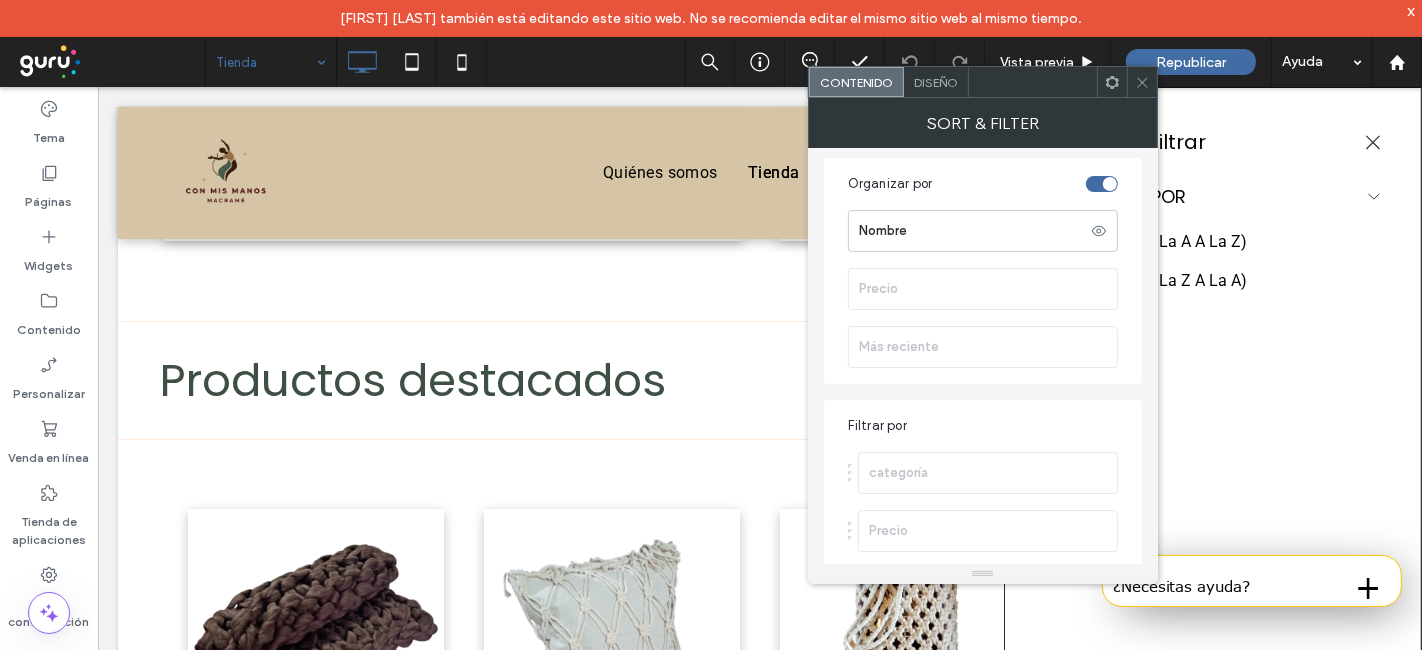 click 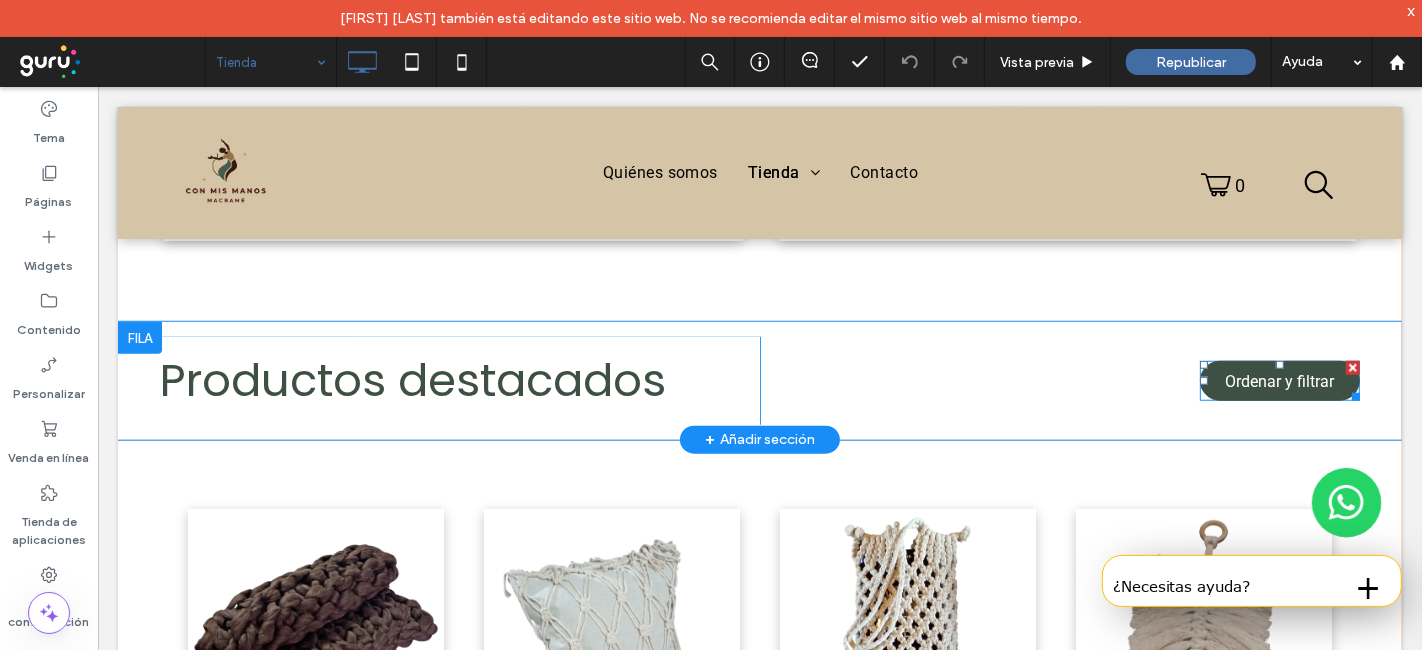click on "Ordenar y filtrar" at bounding box center [1279, 380] 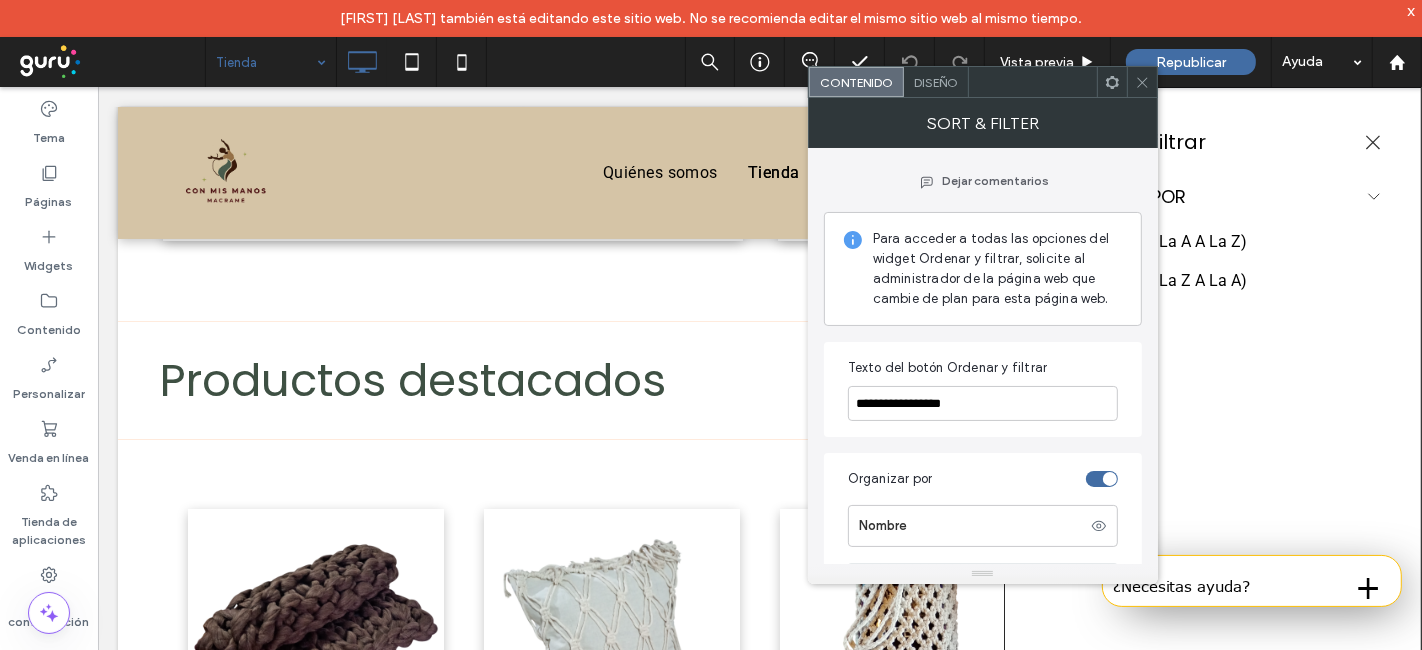 click at bounding box center [1142, 82] 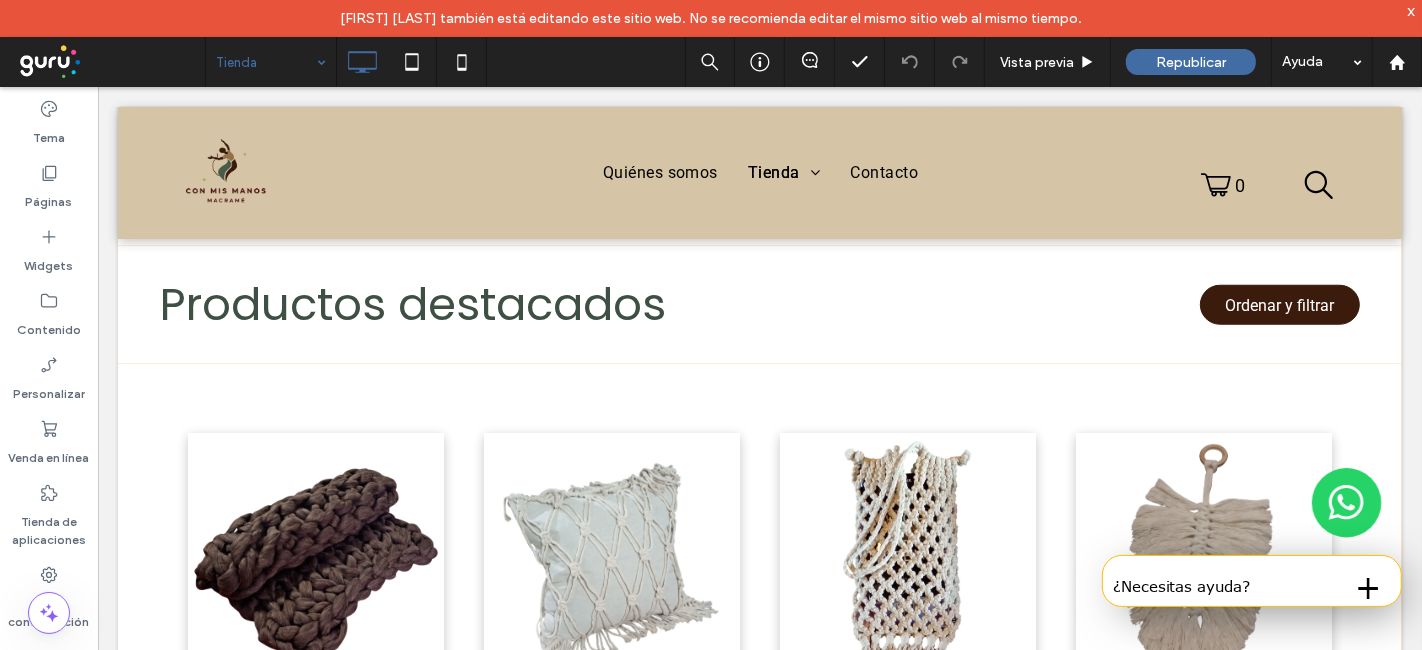 scroll, scrollTop: 1410, scrollLeft: 0, axis: vertical 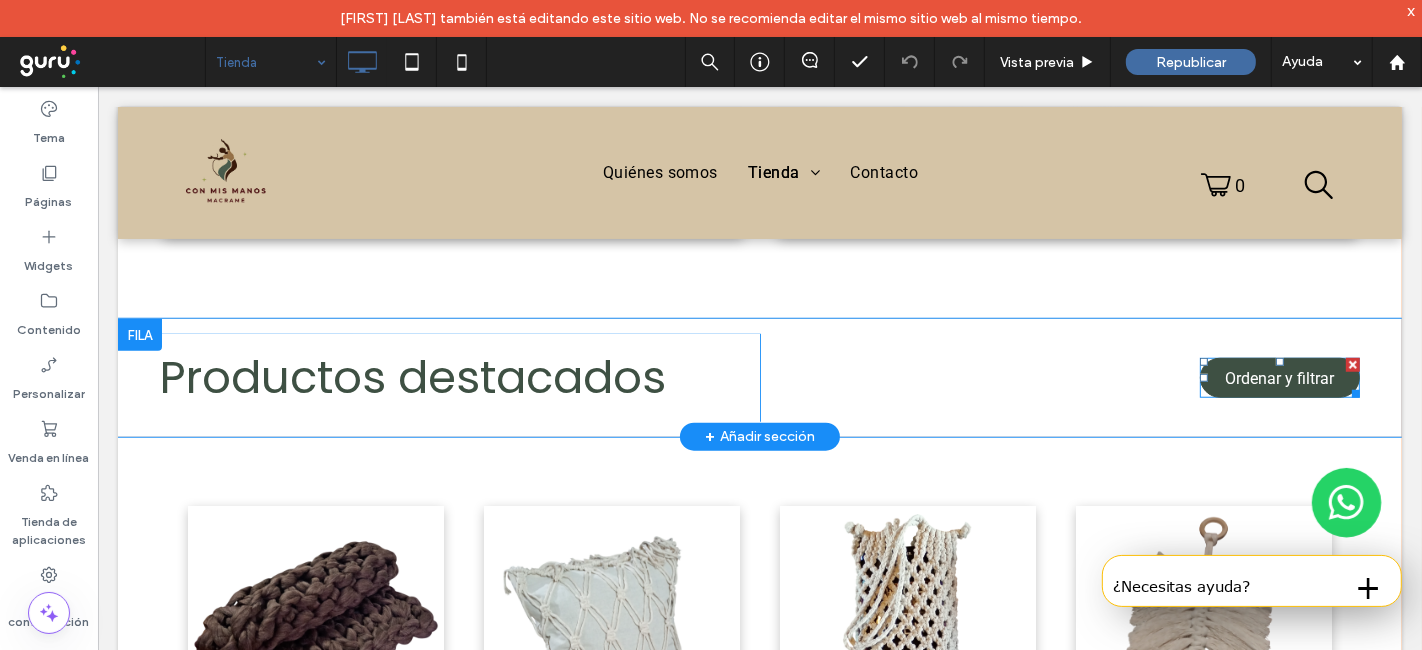 click on "Ordenar y filtrar" at bounding box center [1279, 377] 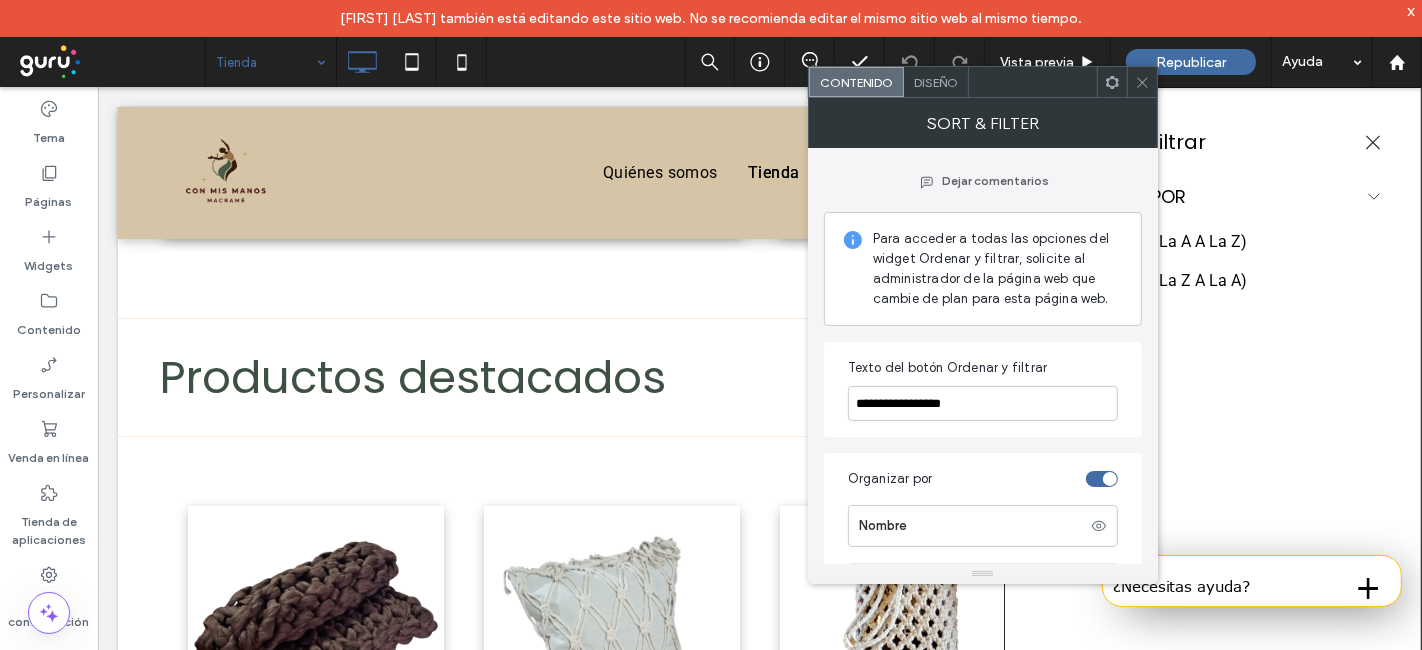 click on "Nombre (de la A a la Z)" at bounding box center [1225, 241] 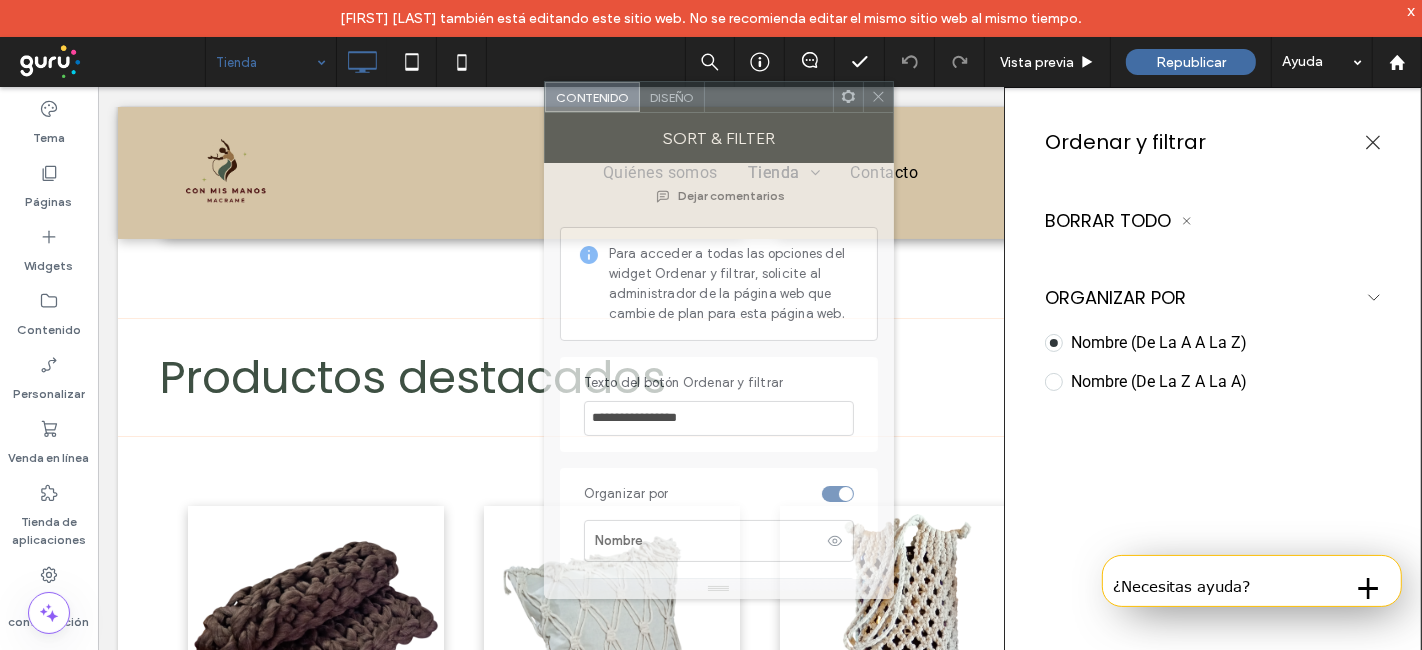 drag, startPoint x: 1056, startPoint y: 80, endPoint x: 792, endPoint y: 95, distance: 264.42578 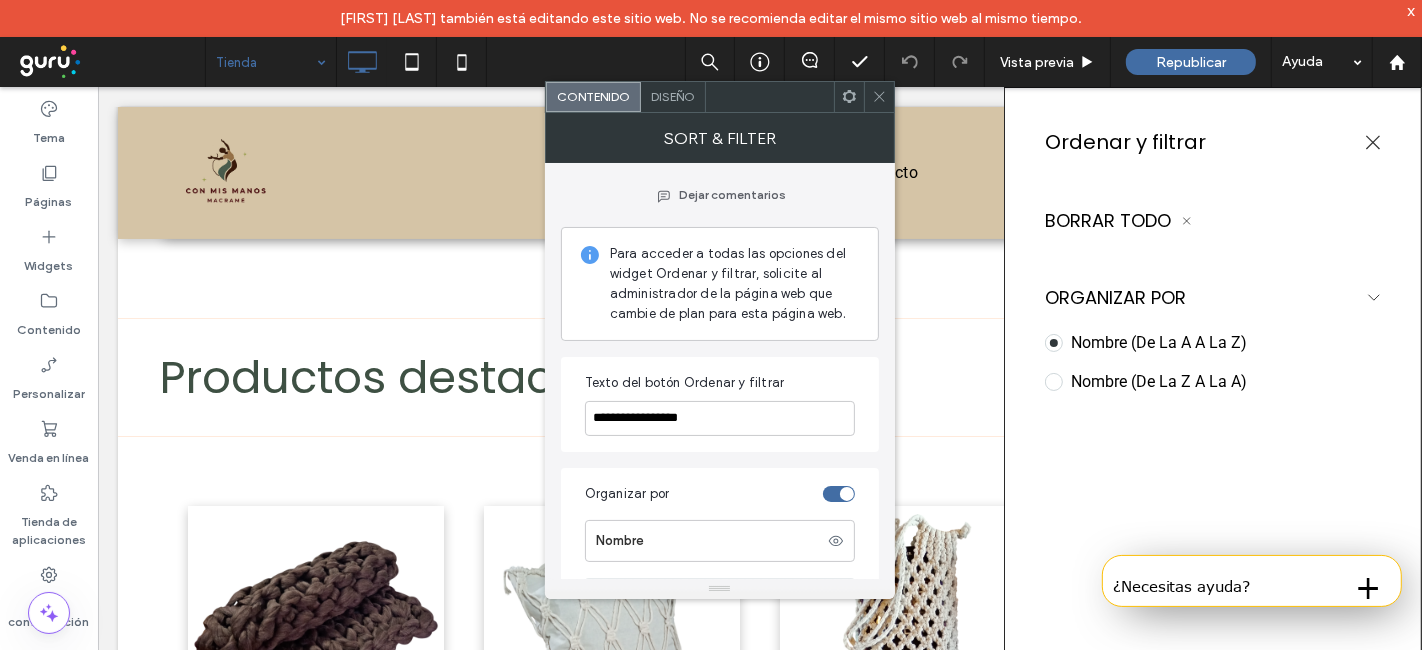 click 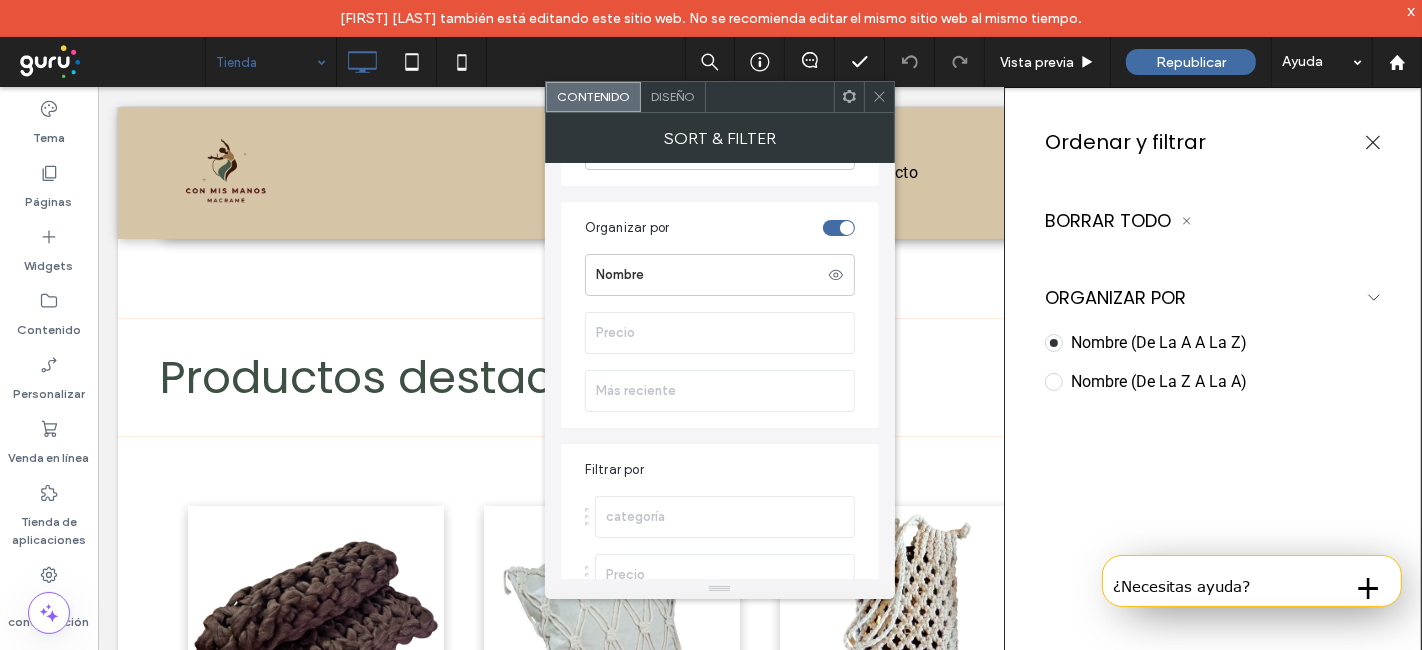 scroll, scrollTop: 265, scrollLeft: 0, axis: vertical 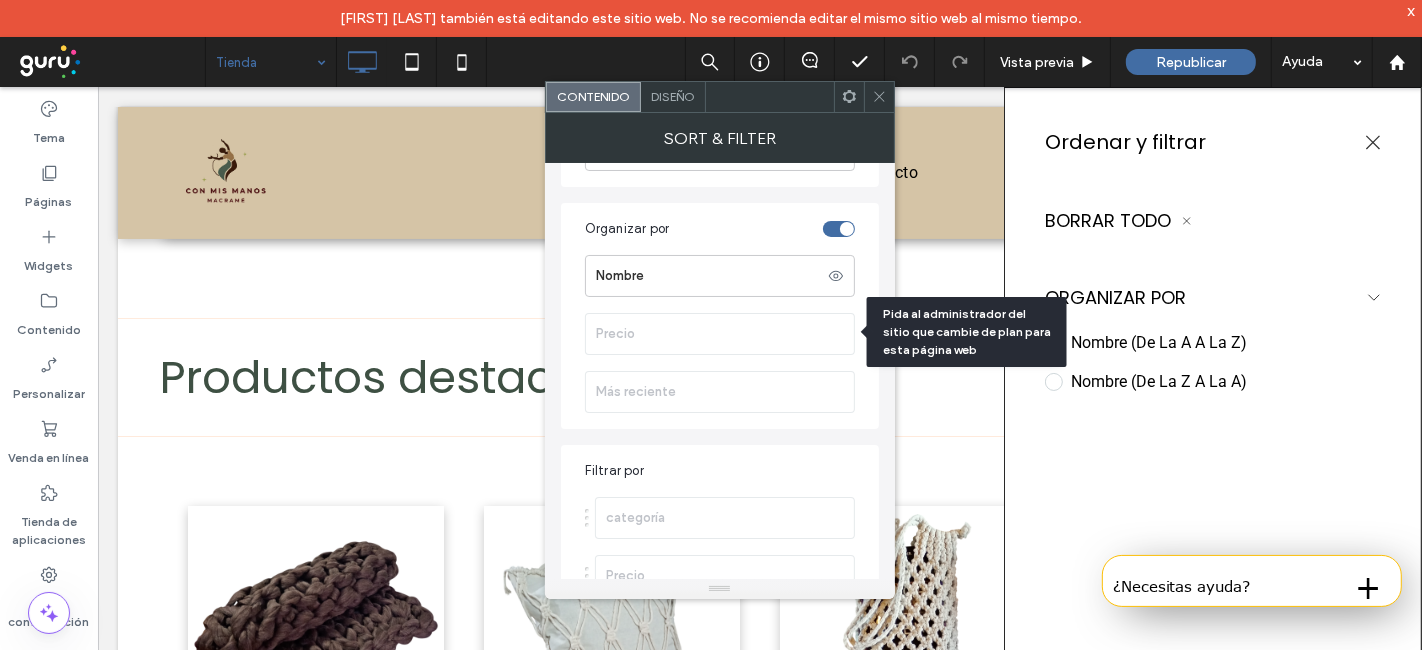 click on "Precio" at bounding box center (725, 334) 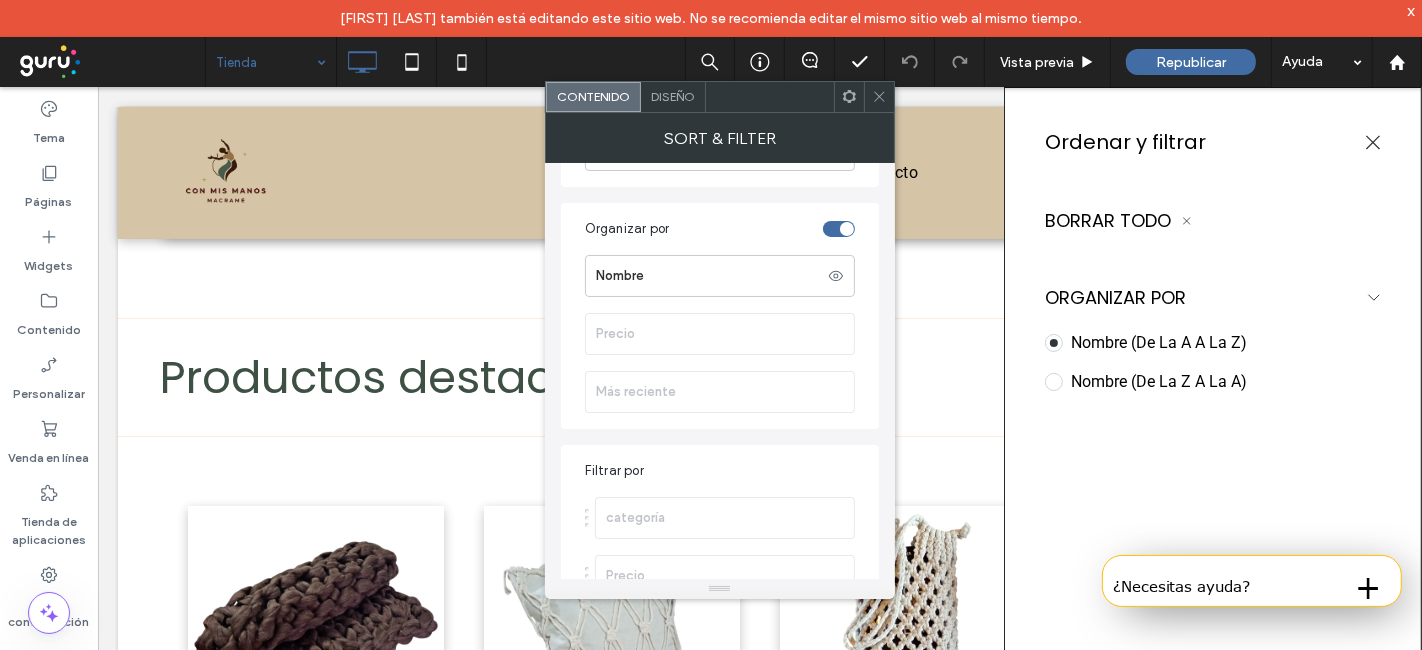scroll, scrollTop: 294, scrollLeft: 0, axis: vertical 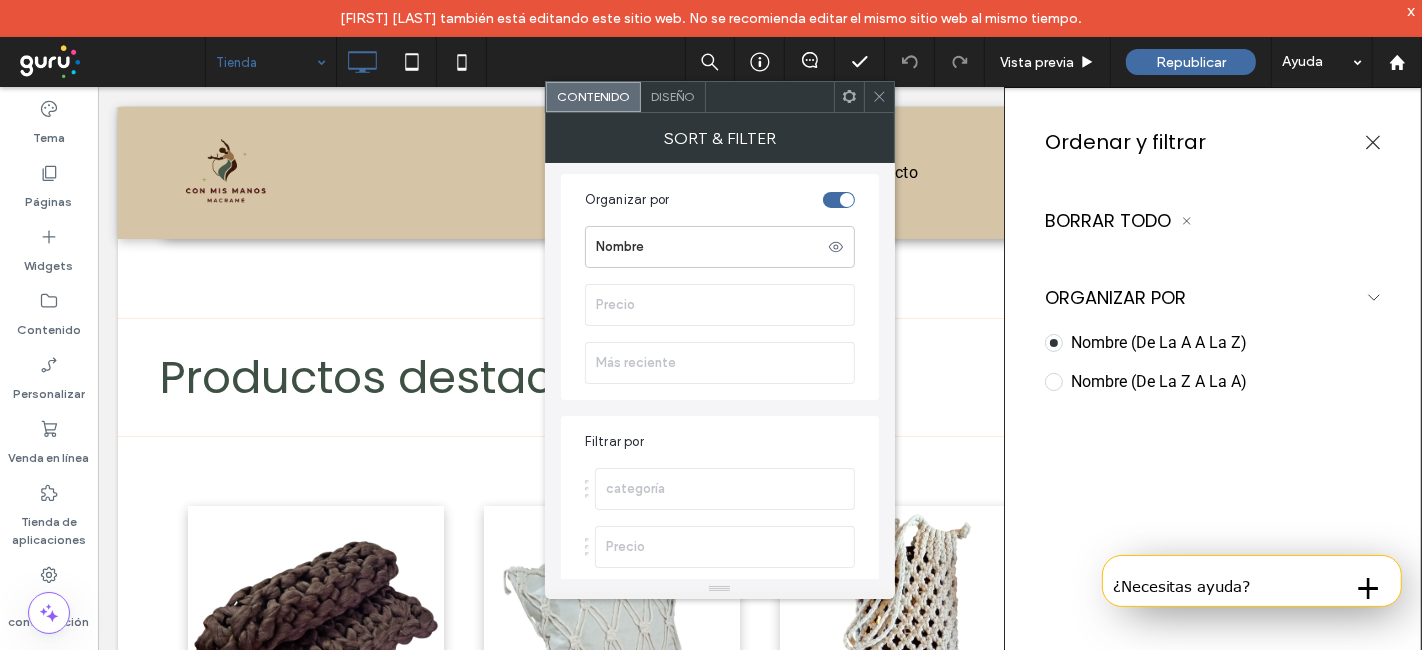 click on "SORT & FILTER" at bounding box center (720, 138) 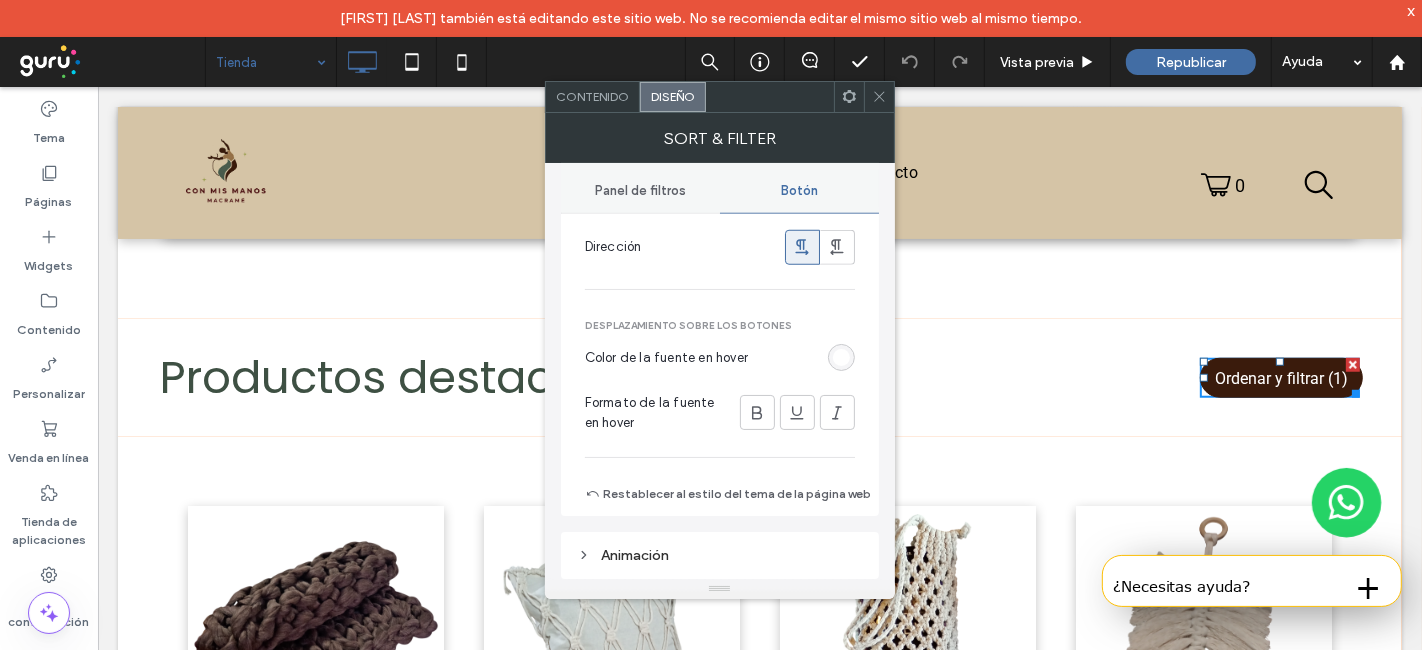 scroll, scrollTop: 1580, scrollLeft: 0, axis: vertical 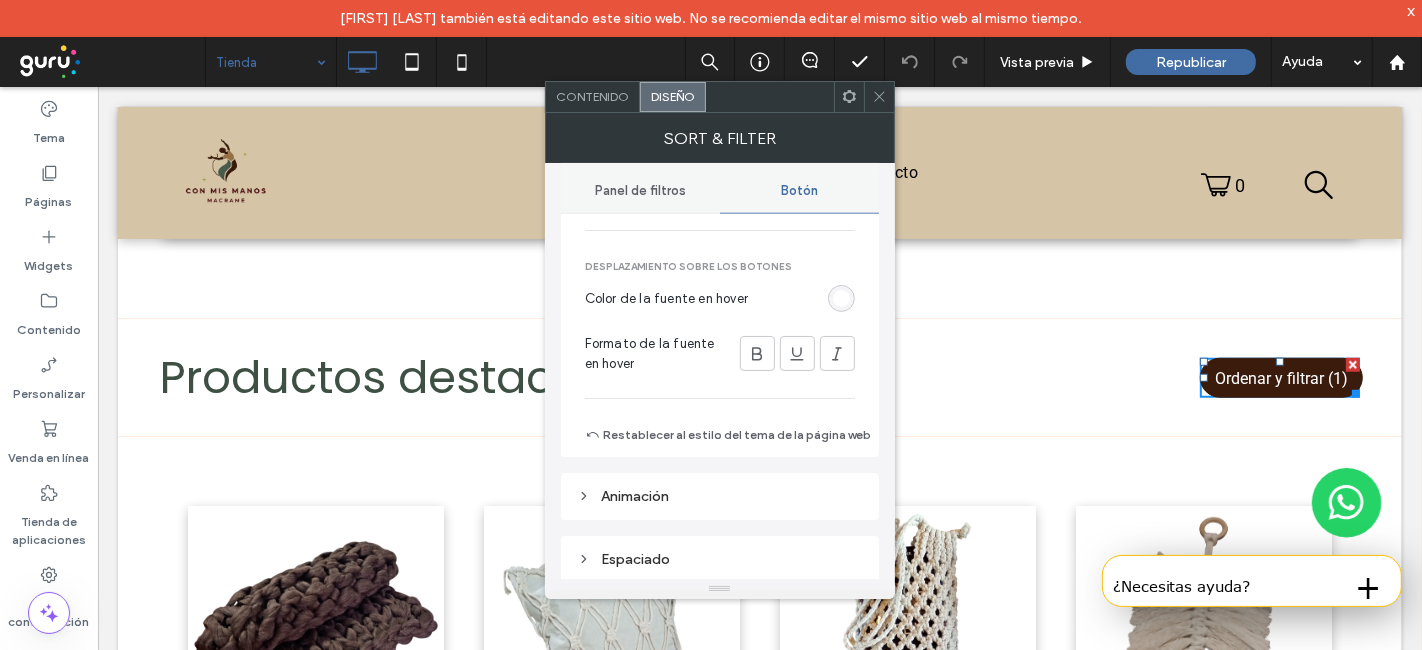 click 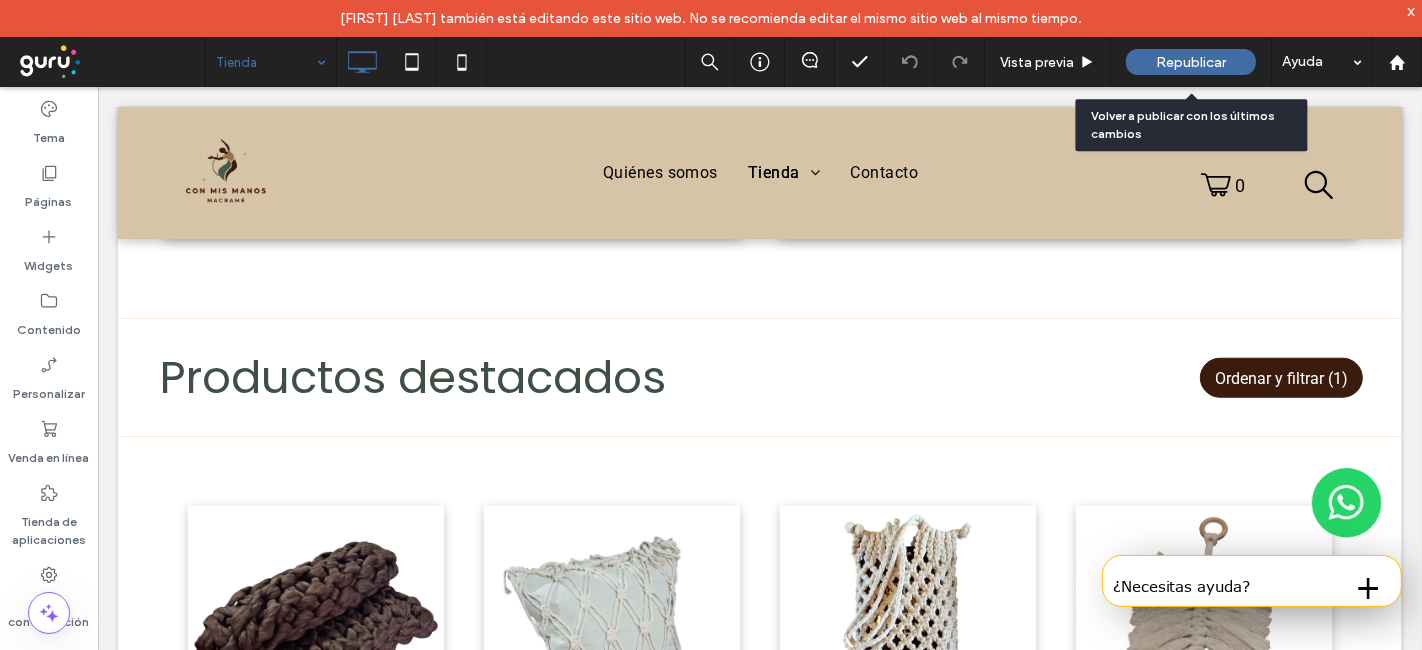 click on "Republicar" at bounding box center [1191, 62] 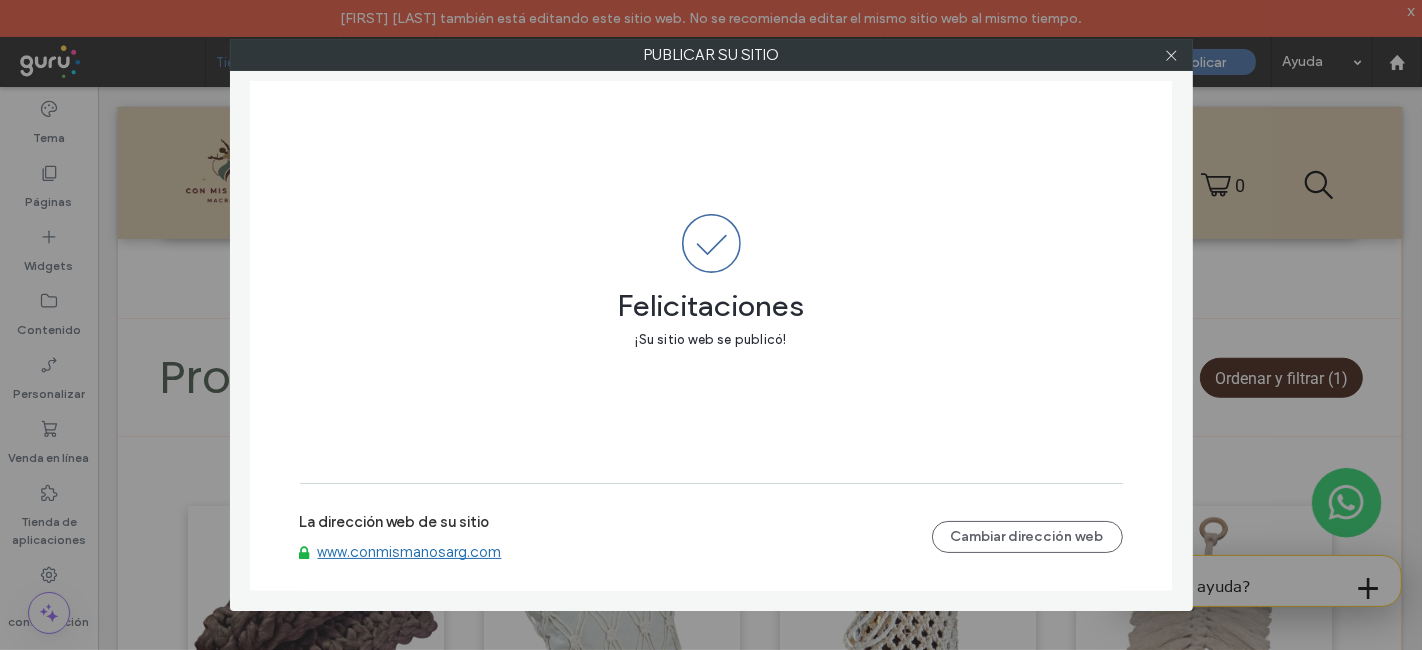 click on "www.conmismanosarg.com" at bounding box center [410, 552] 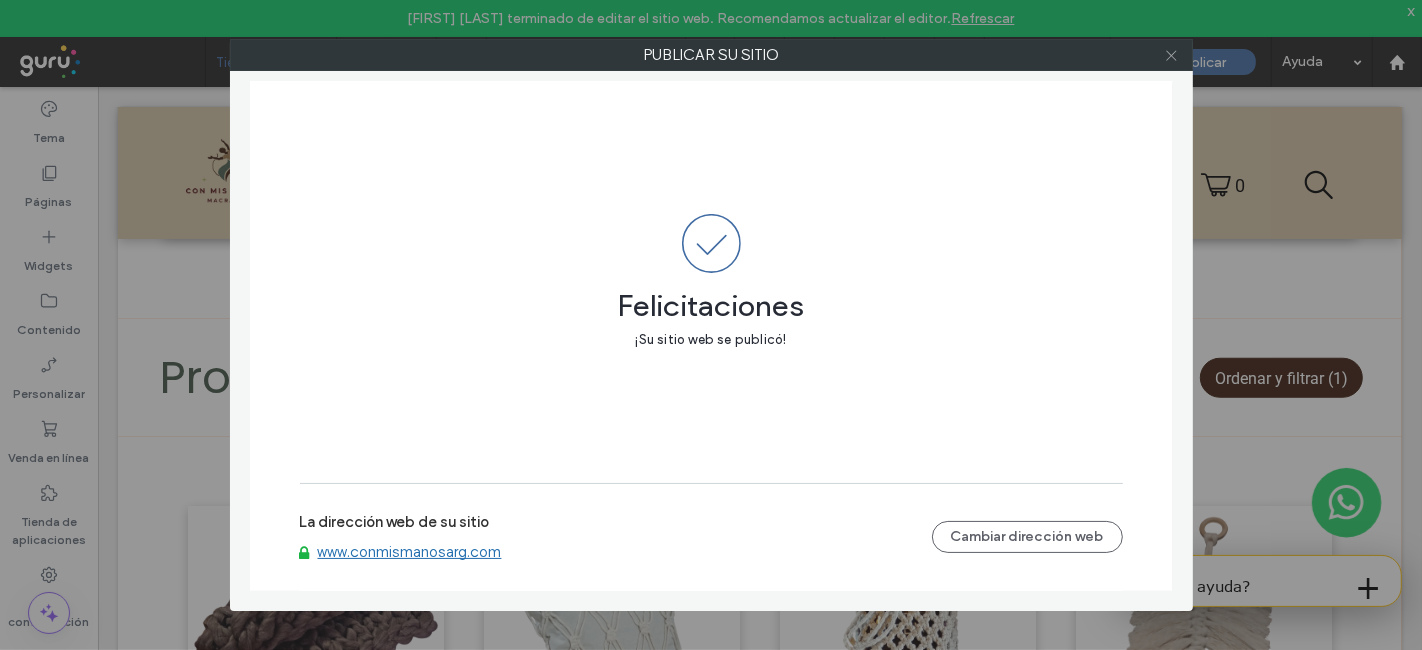 click 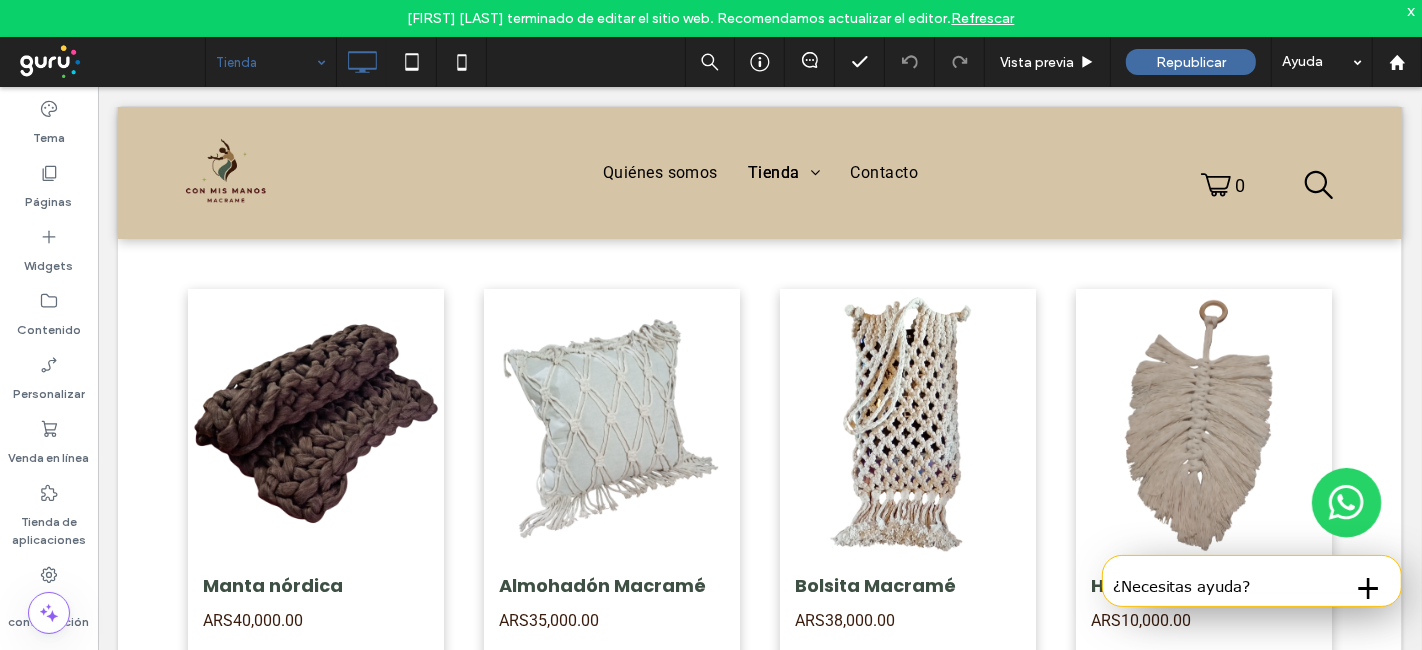 scroll, scrollTop: 1593, scrollLeft: 0, axis: vertical 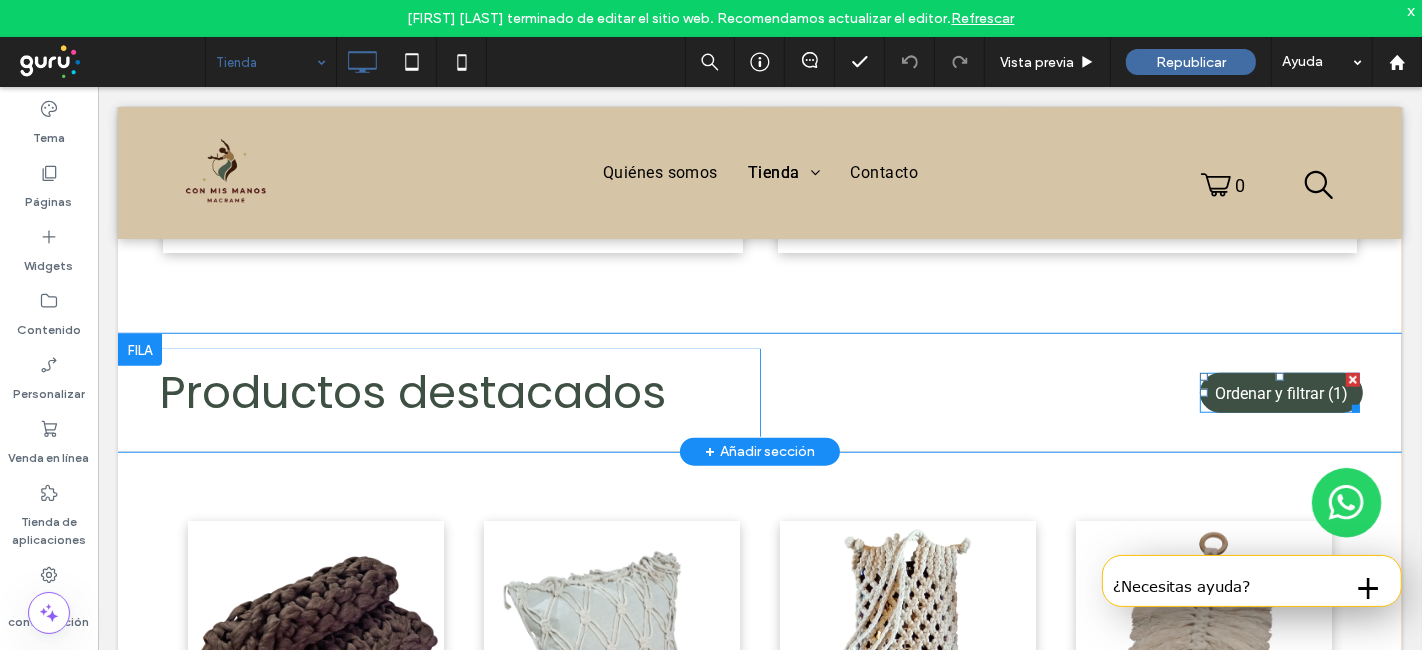 click on "Ordenar y filtrar (1)" at bounding box center [1280, 392] 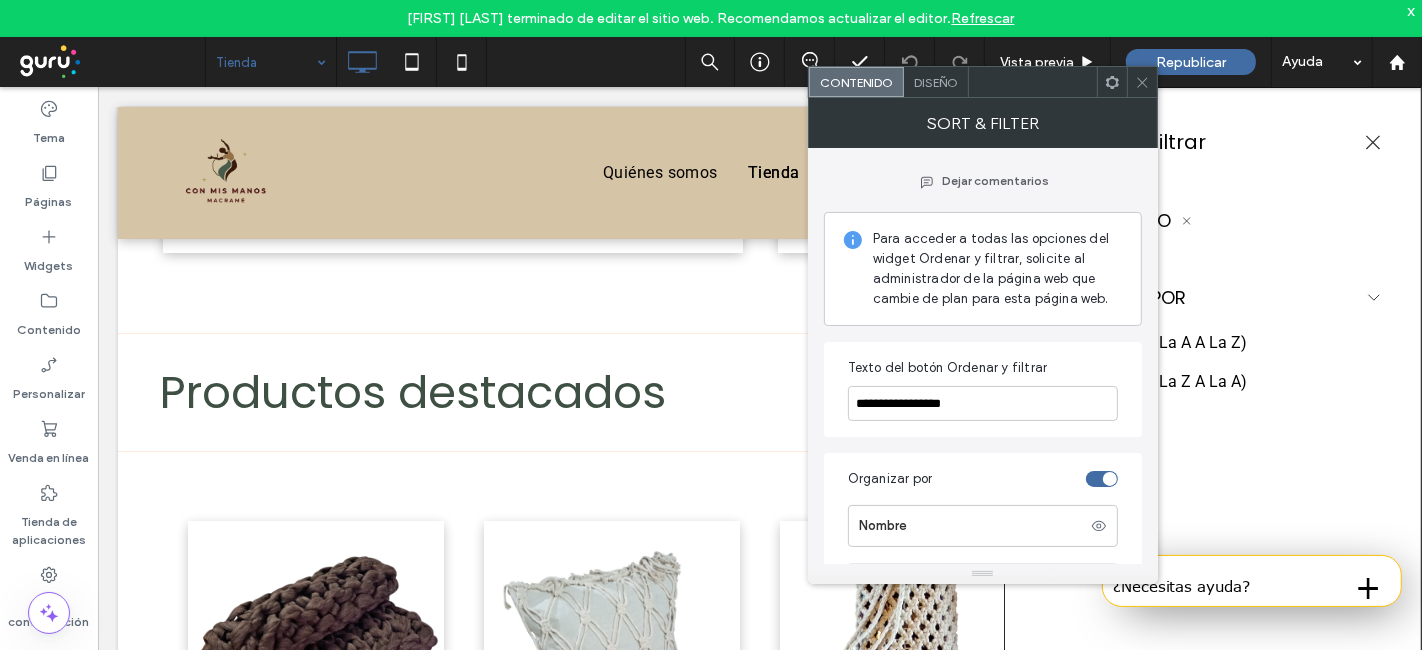 click 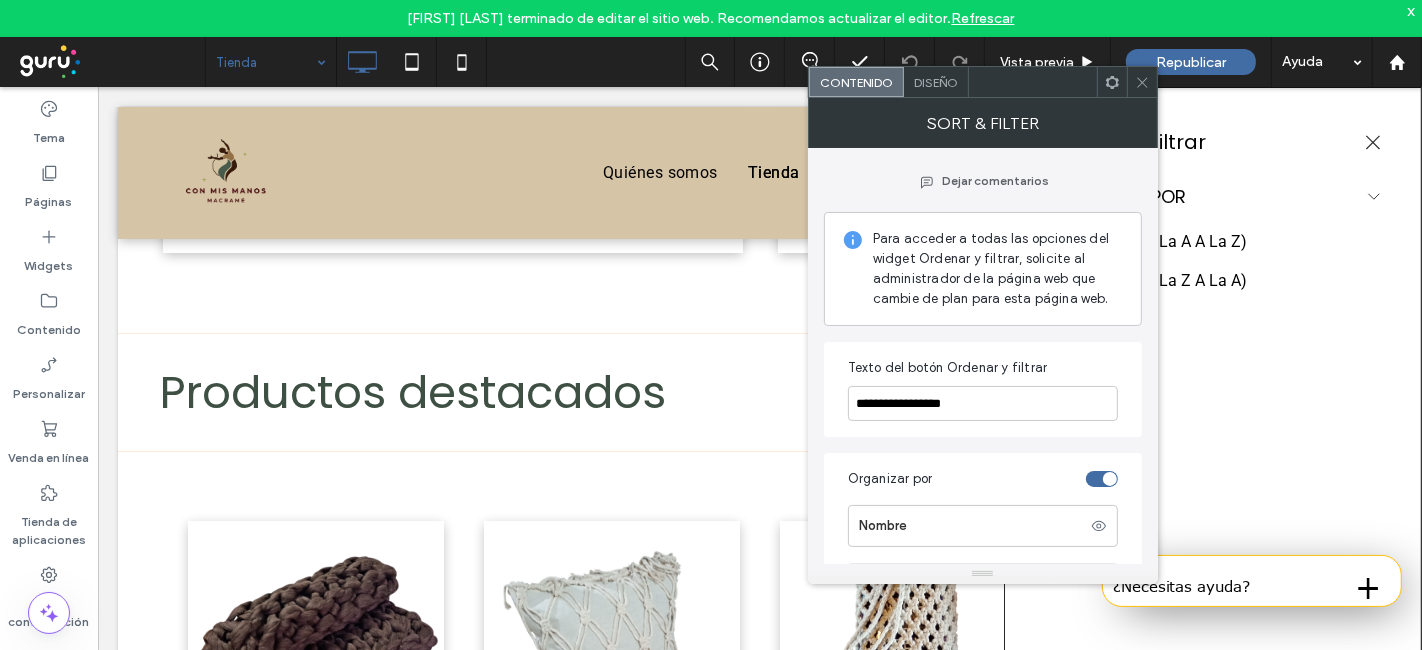 click at bounding box center [1372, 141] 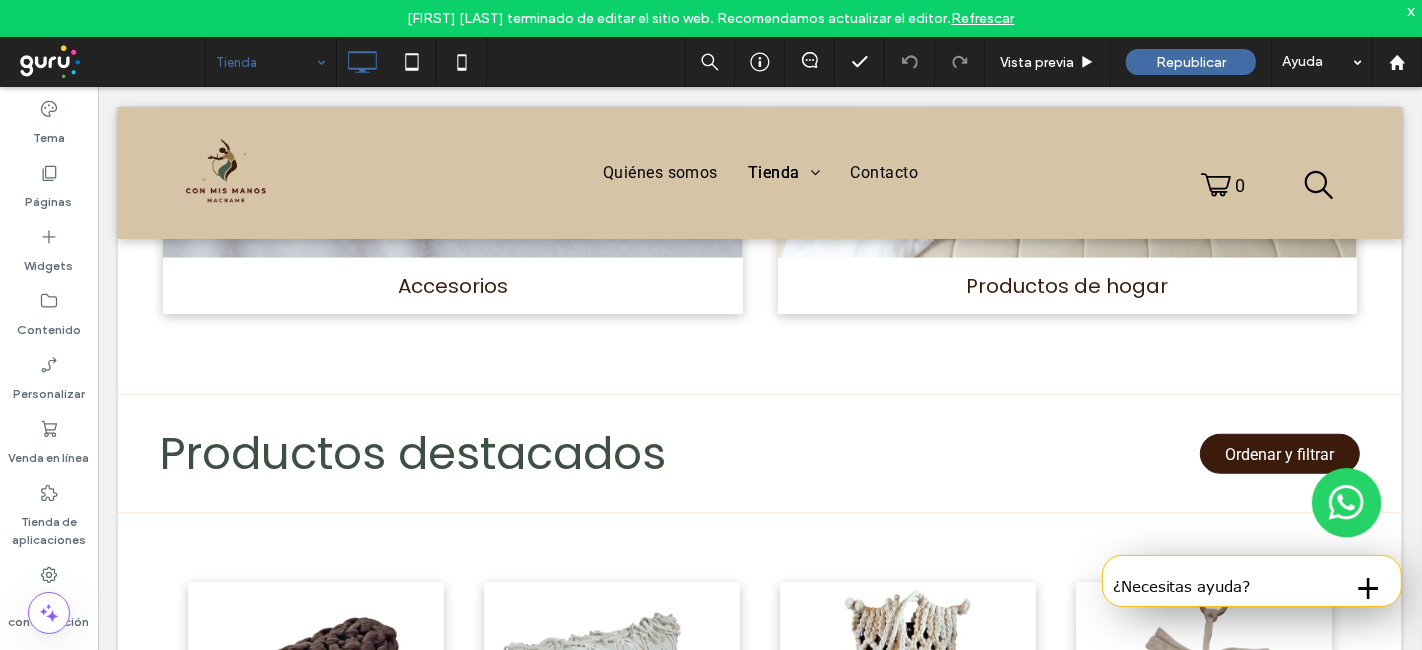 scroll, scrollTop: 1407, scrollLeft: 0, axis: vertical 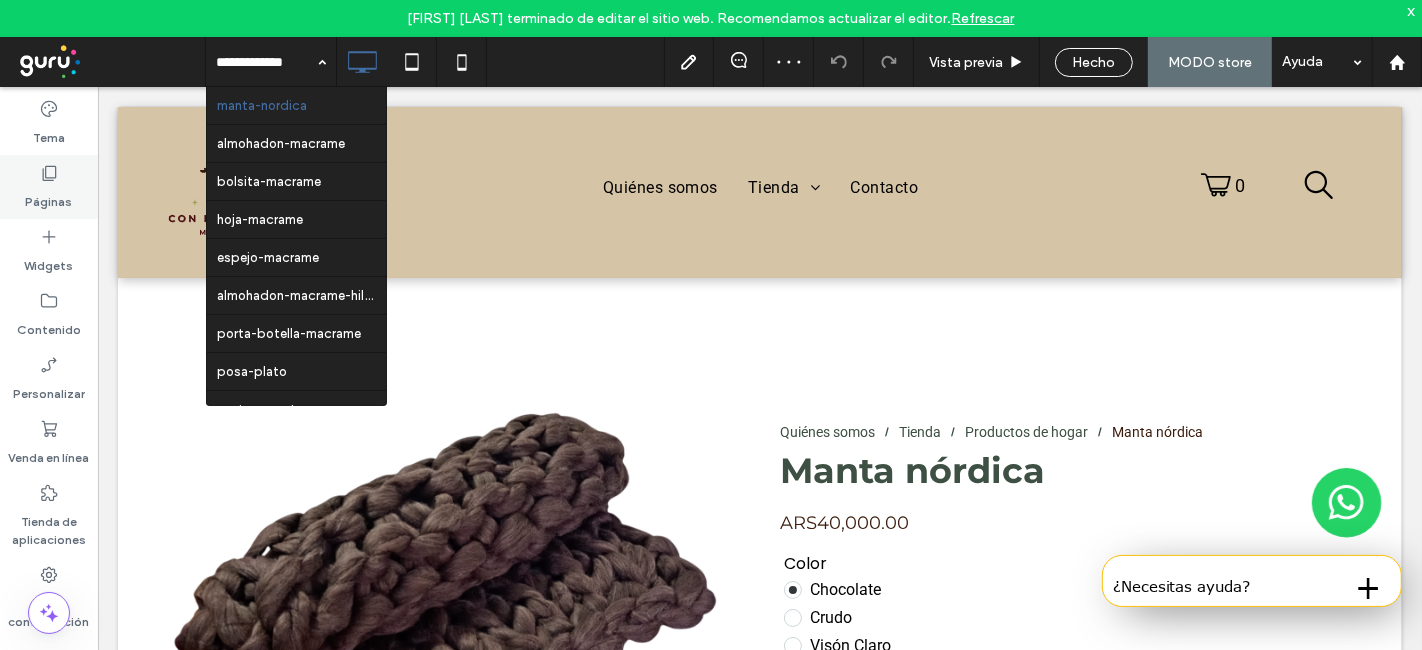 click on "Páginas" at bounding box center [49, 187] 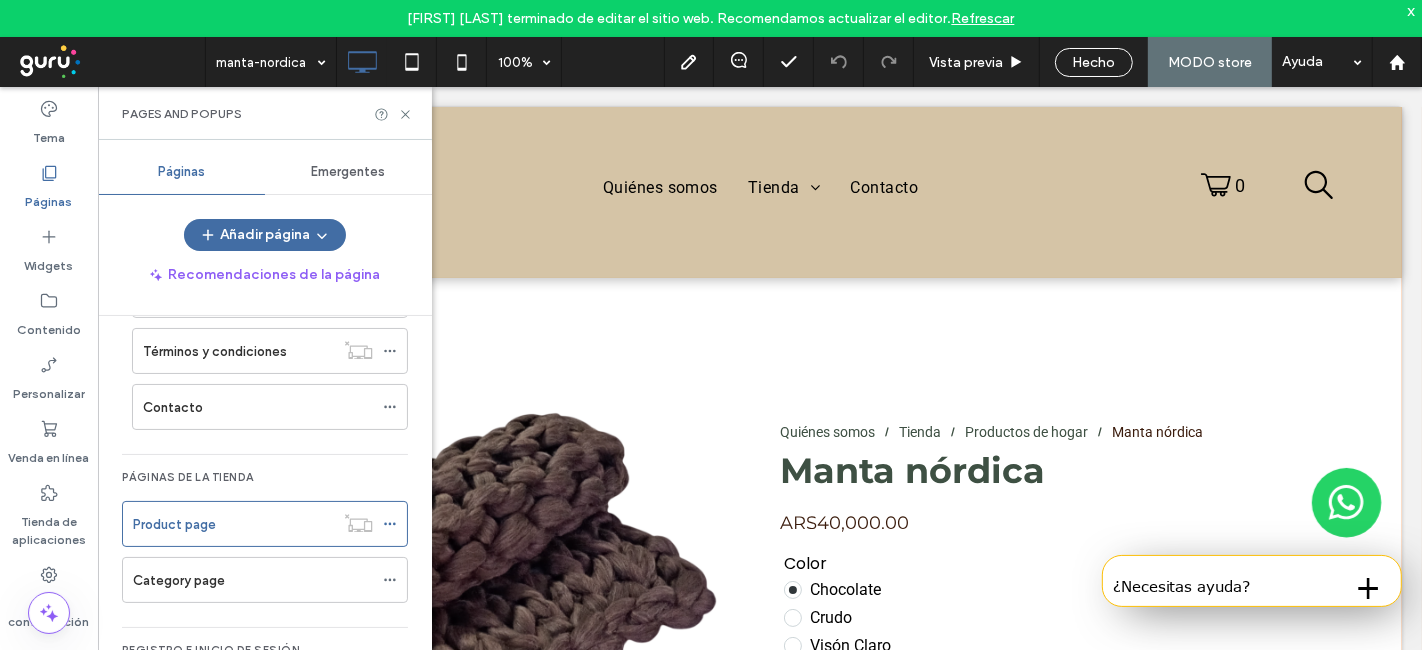 scroll, scrollTop: 151, scrollLeft: 0, axis: vertical 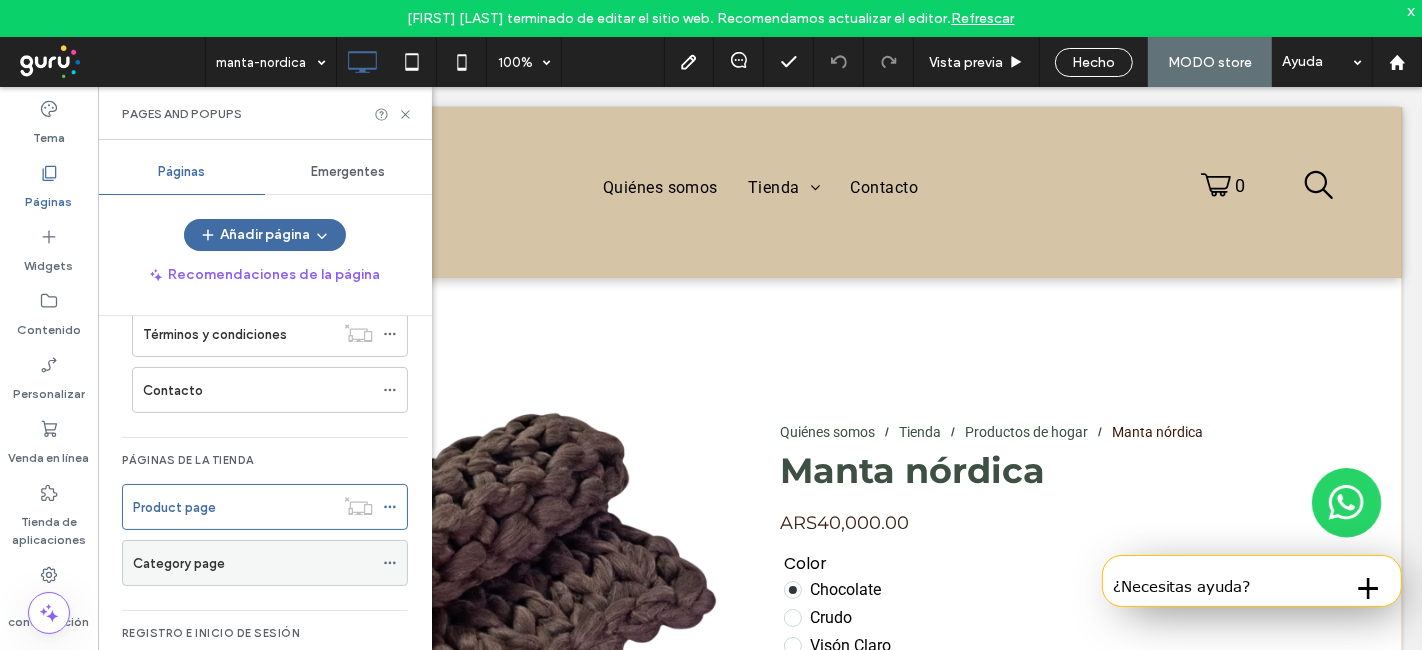 click on "Category page" at bounding box center [253, 563] 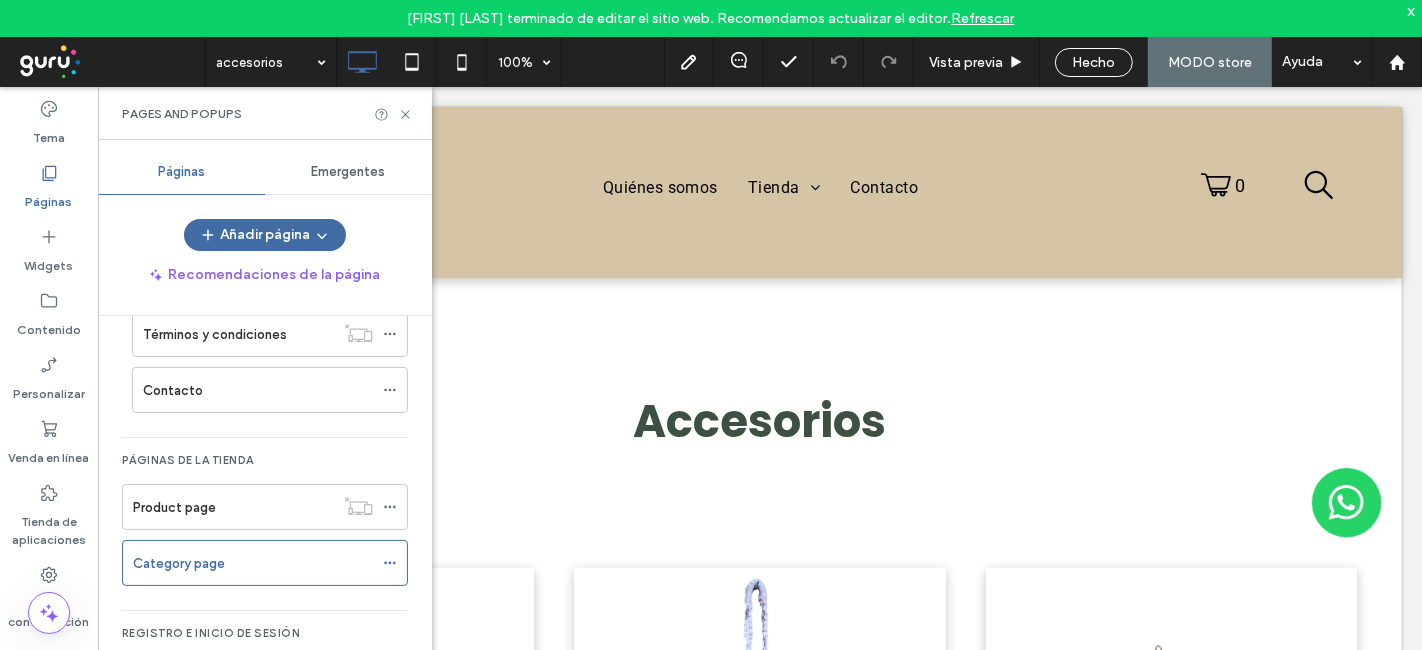 scroll, scrollTop: 0, scrollLeft: 0, axis: both 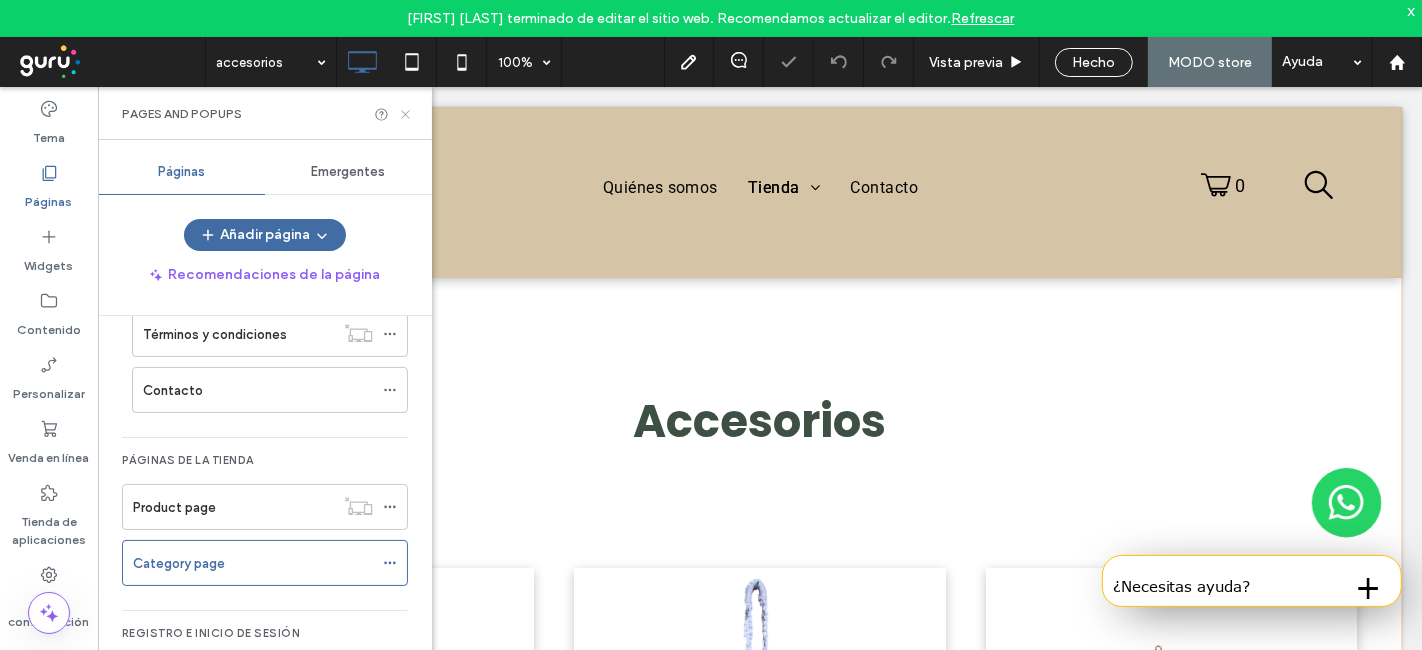 click 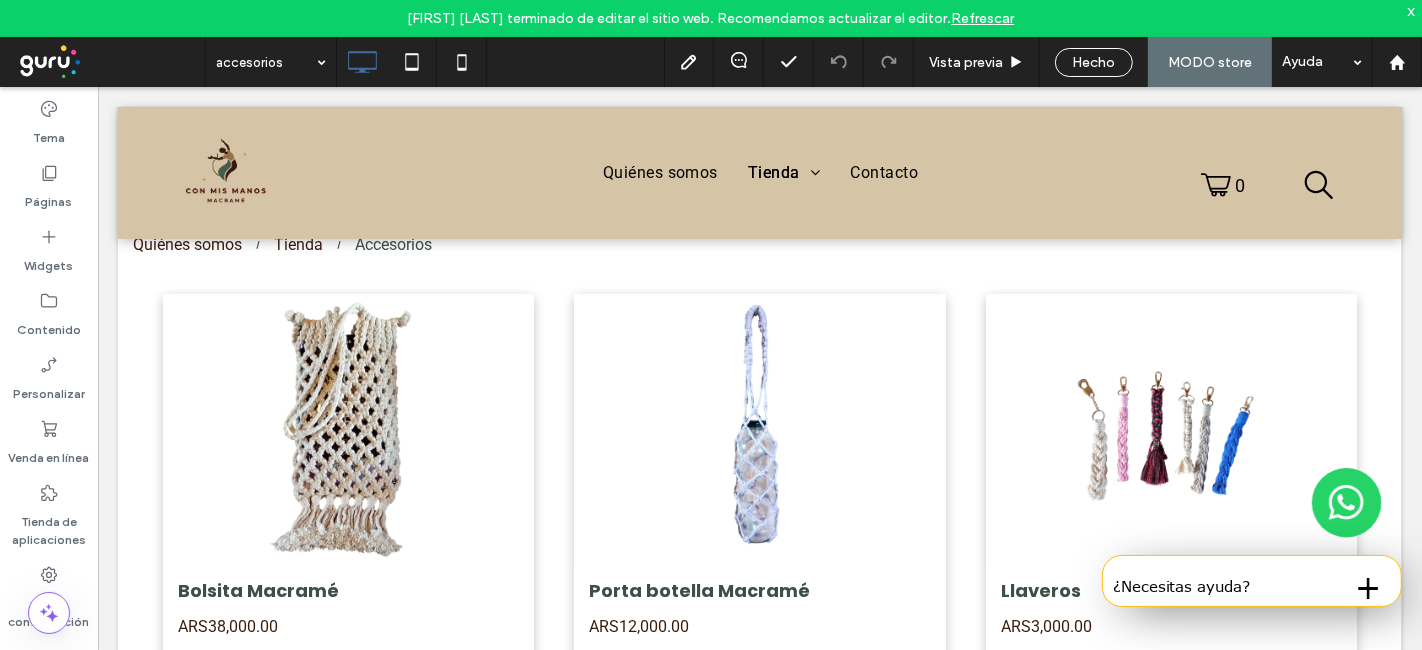 scroll, scrollTop: 277, scrollLeft: 0, axis: vertical 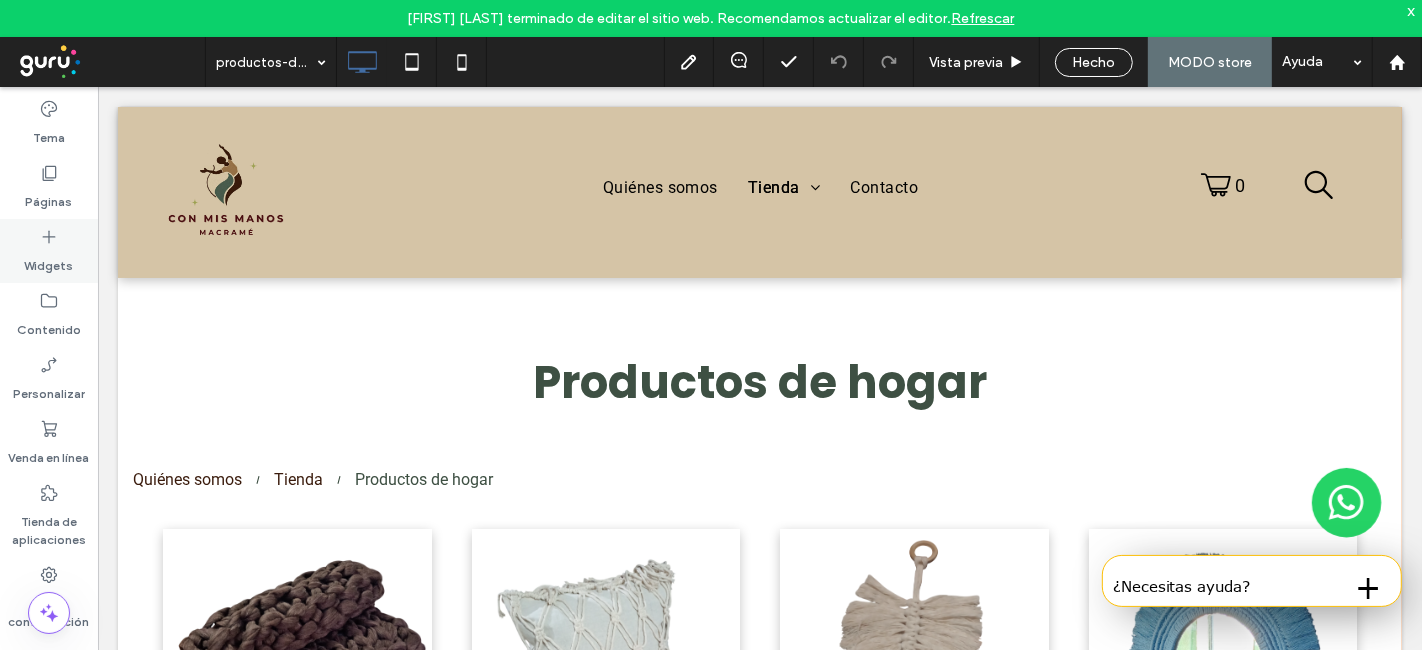 click 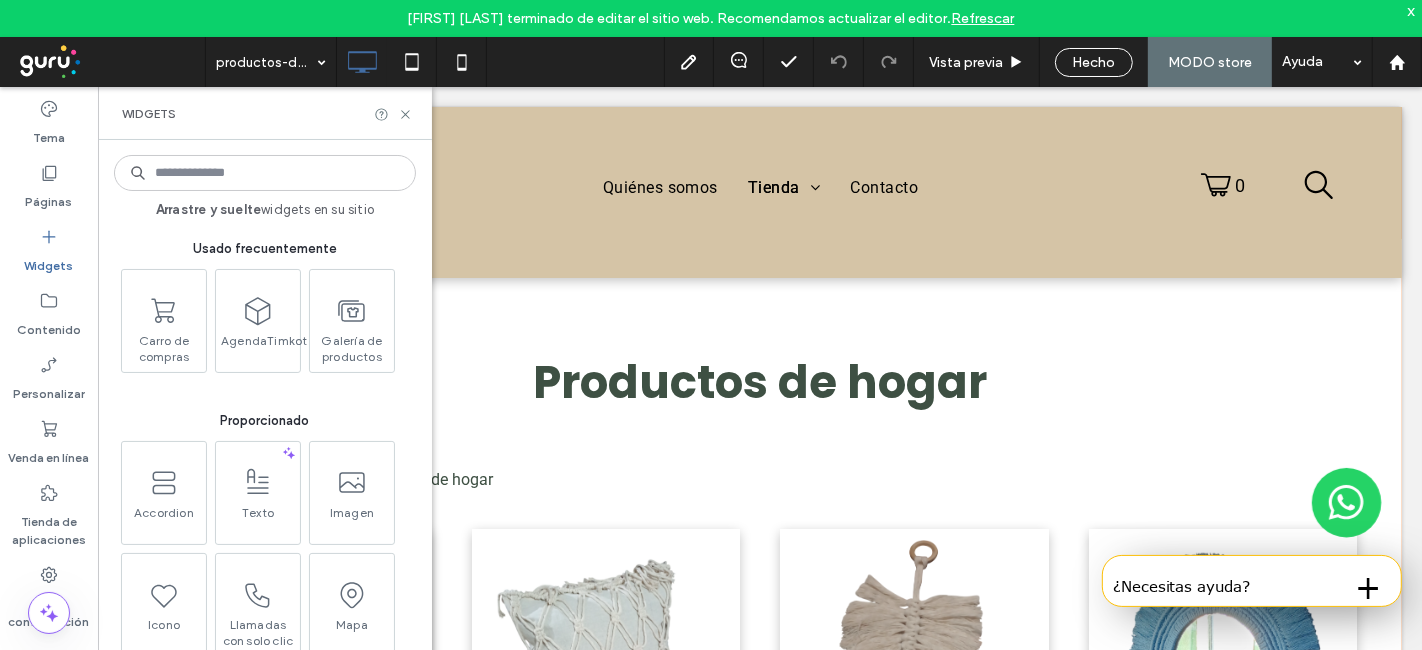 click at bounding box center (265, 173) 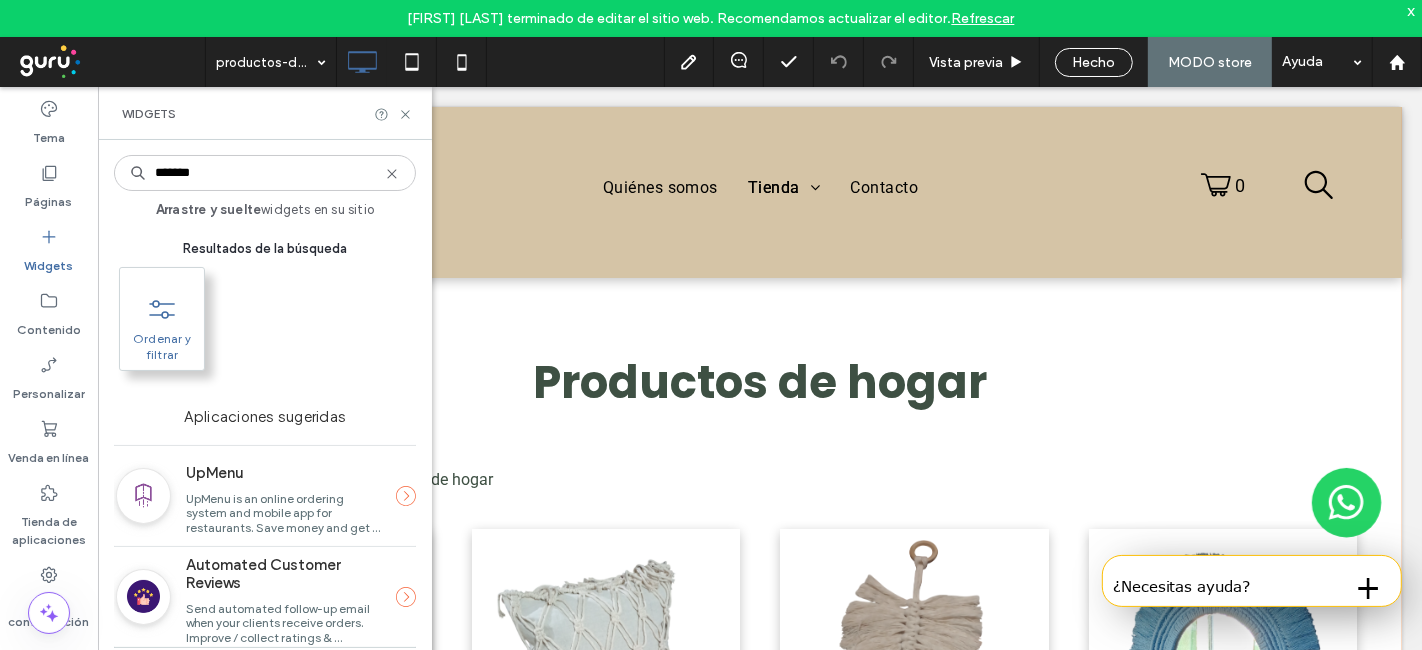 type on "*******" 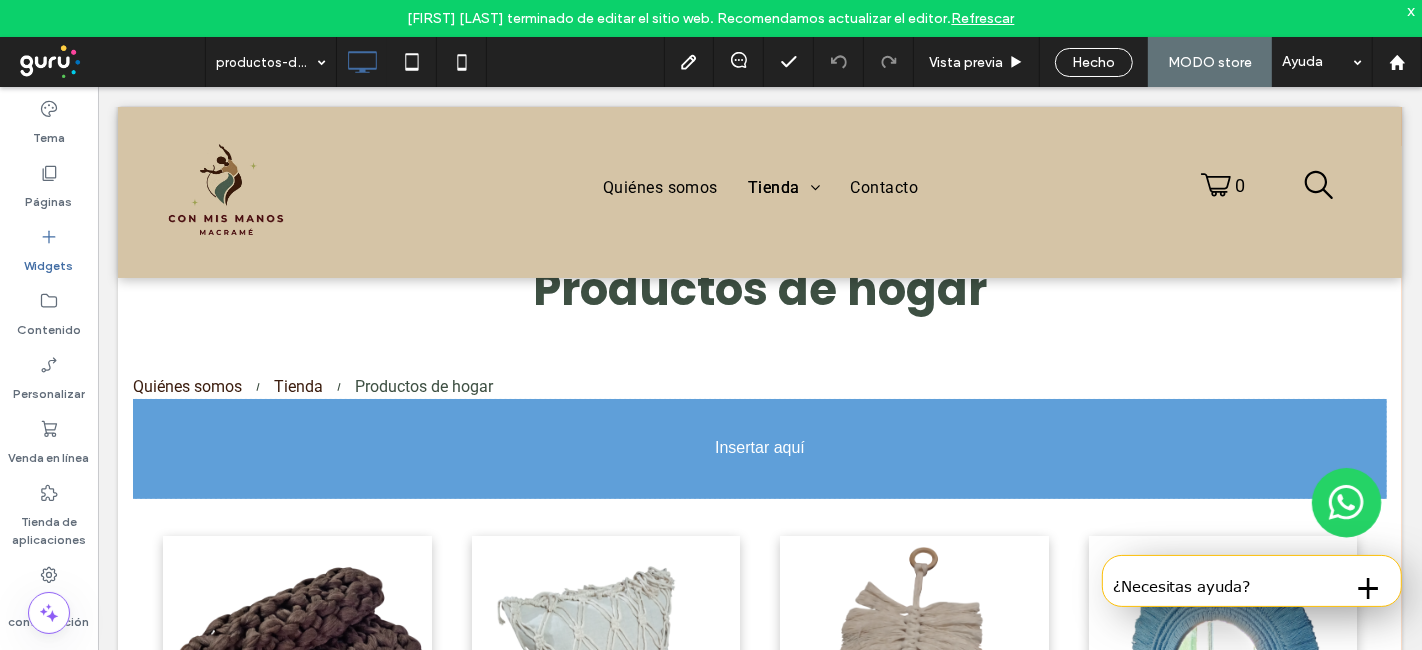 scroll, scrollTop: 119, scrollLeft: 0, axis: vertical 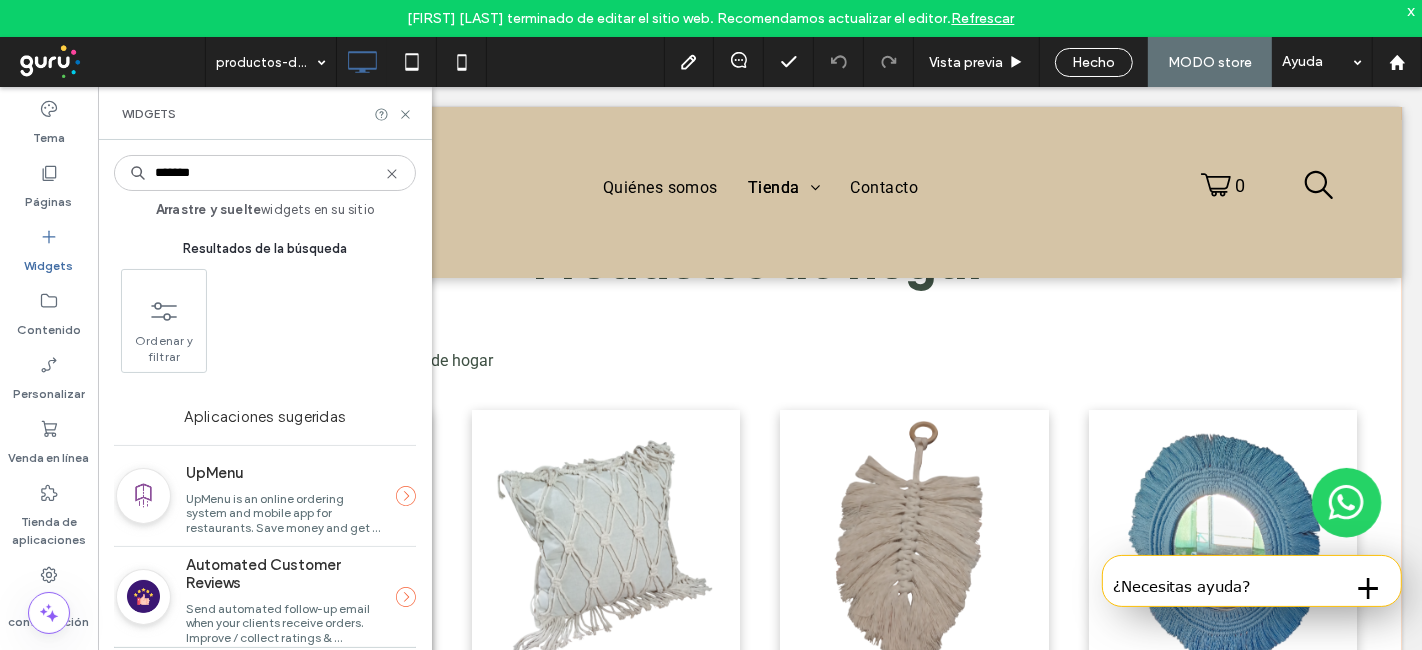 click 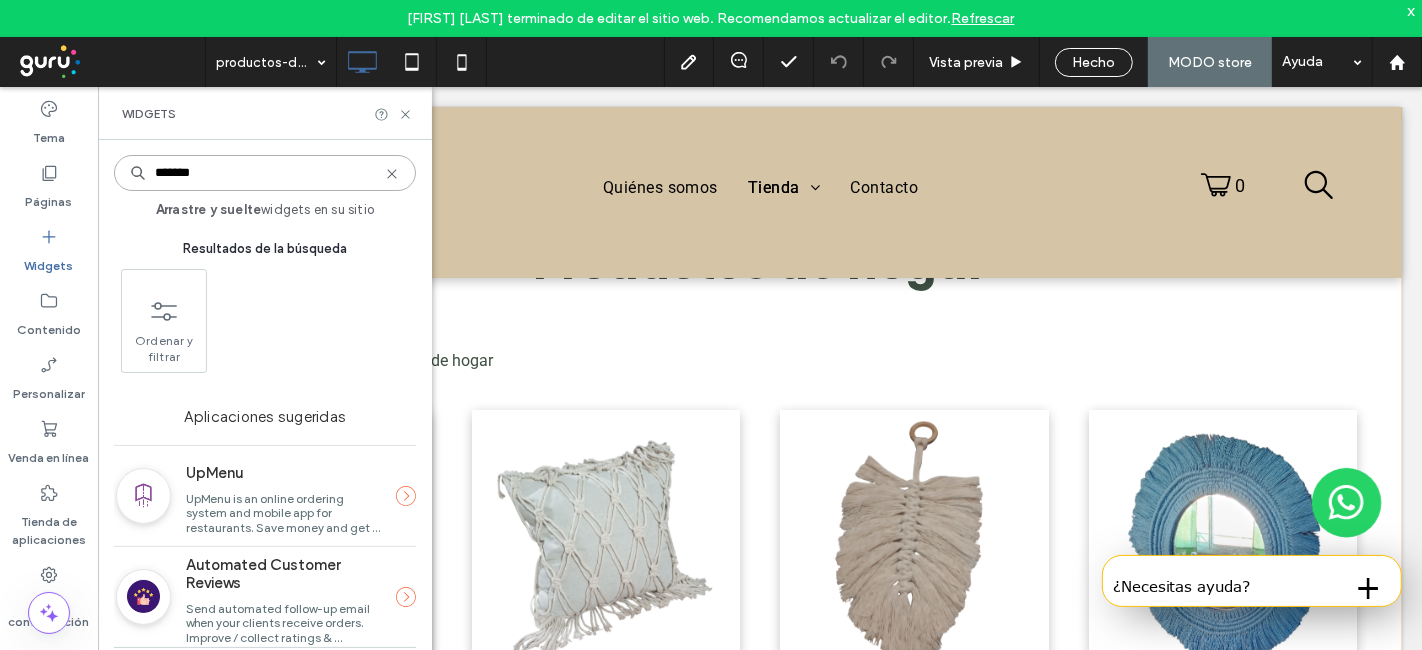 type 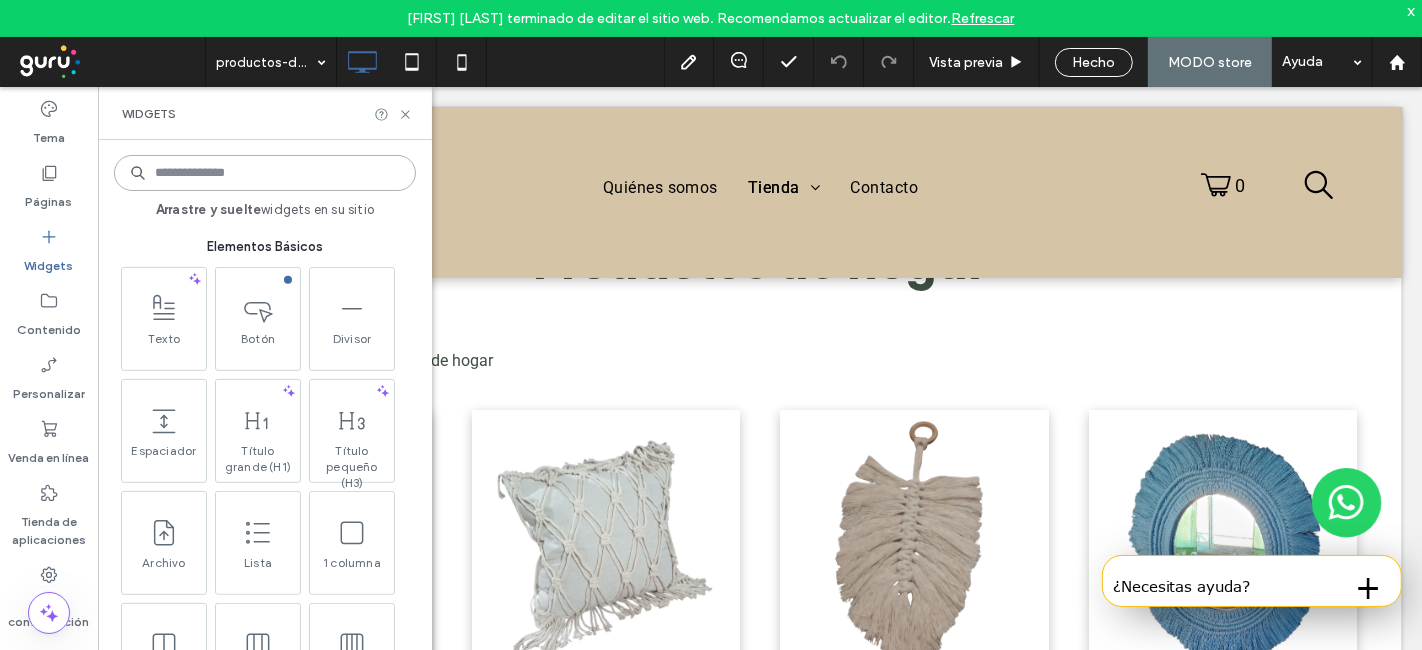 scroll, scrollTop: 808, scrollLeft: 0, axis: vertical 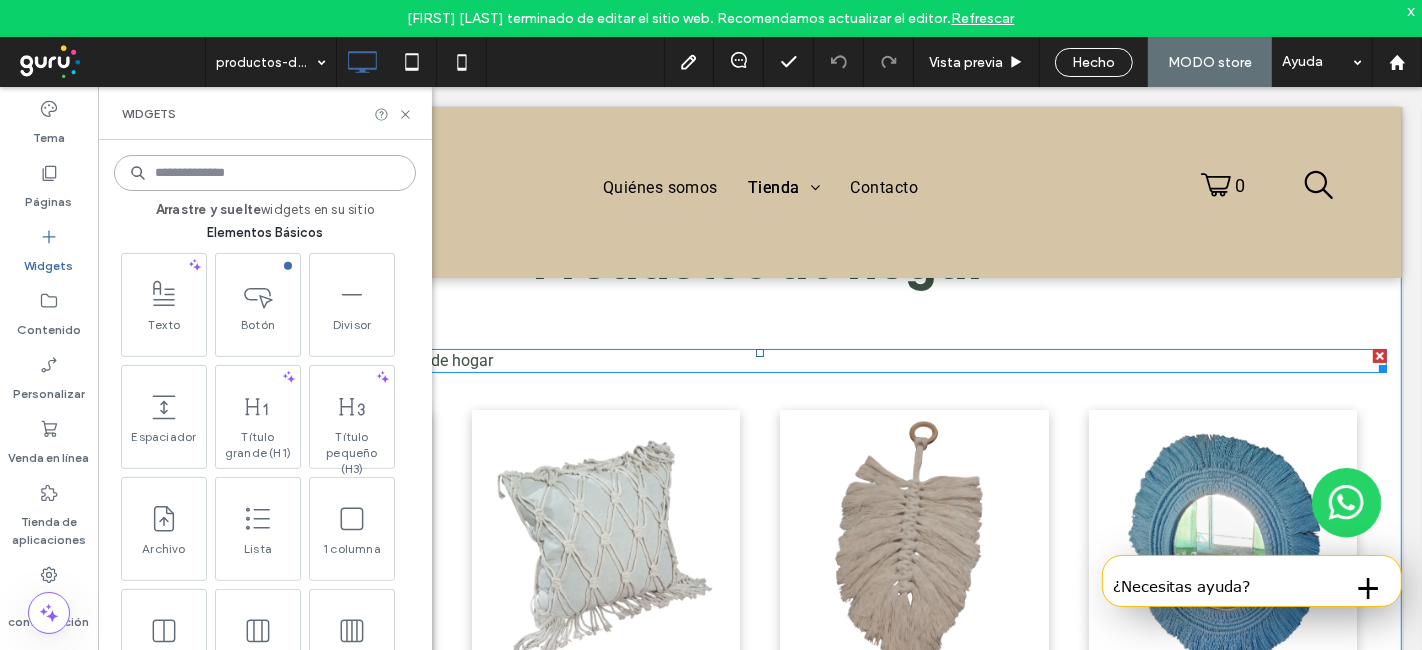click on "Quiénes somos Tienda Productos de hogar" at bounding box center (759, 360) 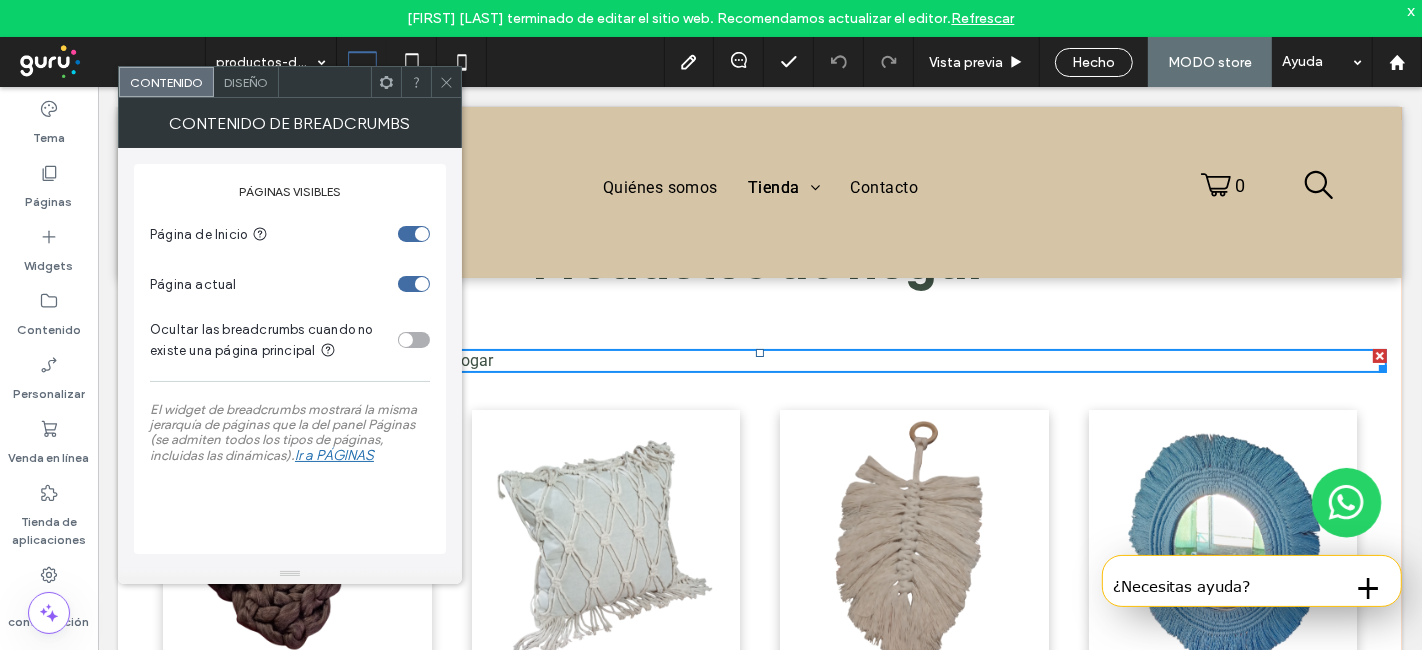 click on "Contenido de breadcrumbs" at bounding box center (290, 123) 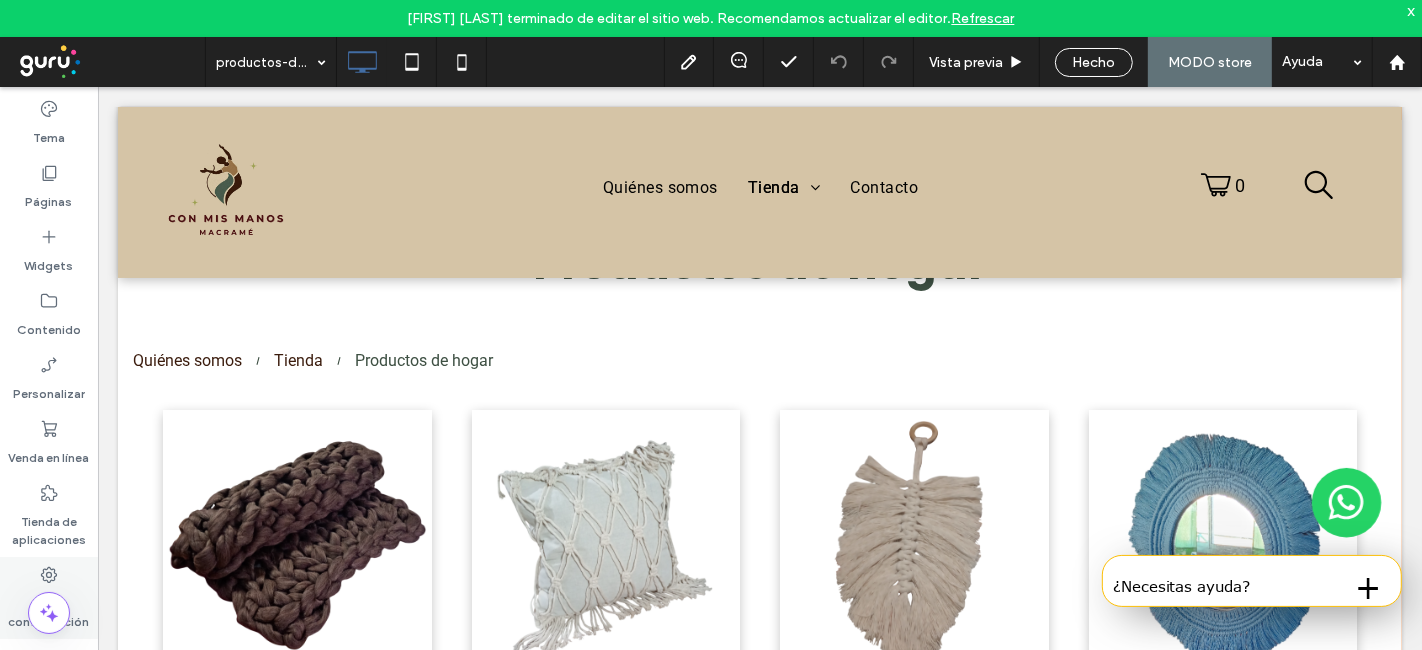 click 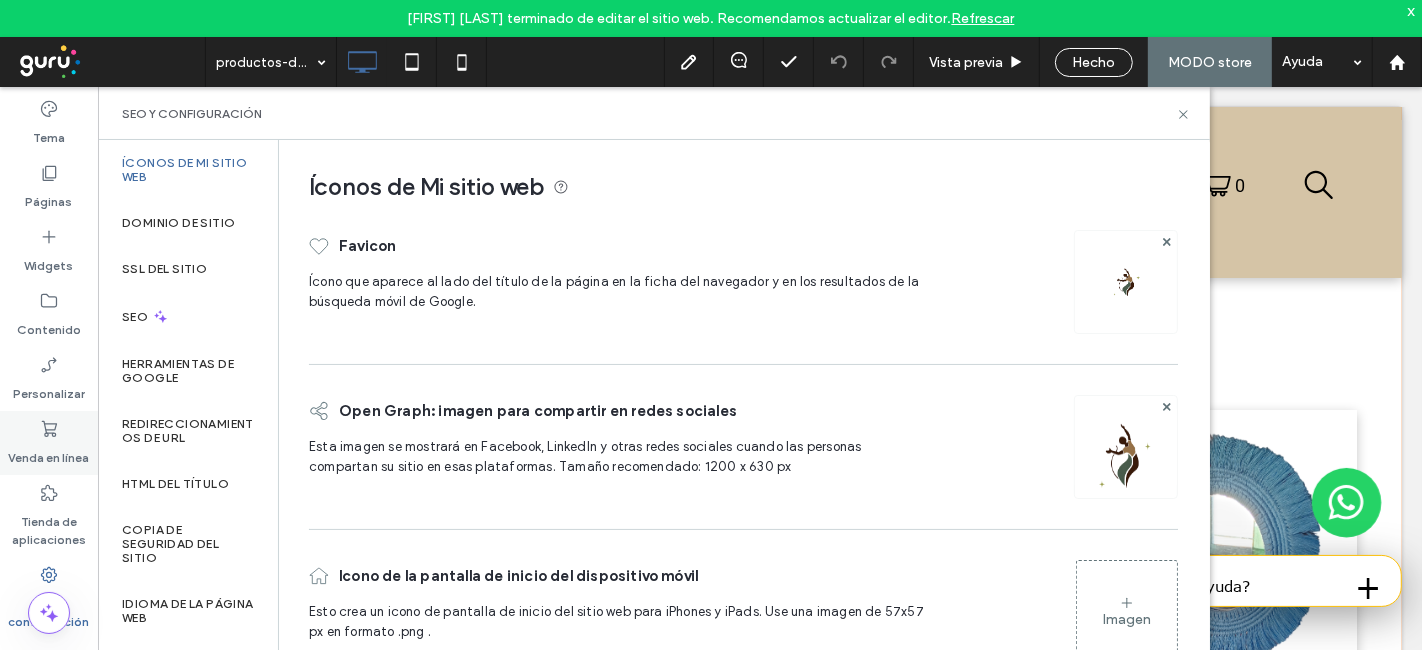 click on "Venda en línea" at bounding box center [49, 453] 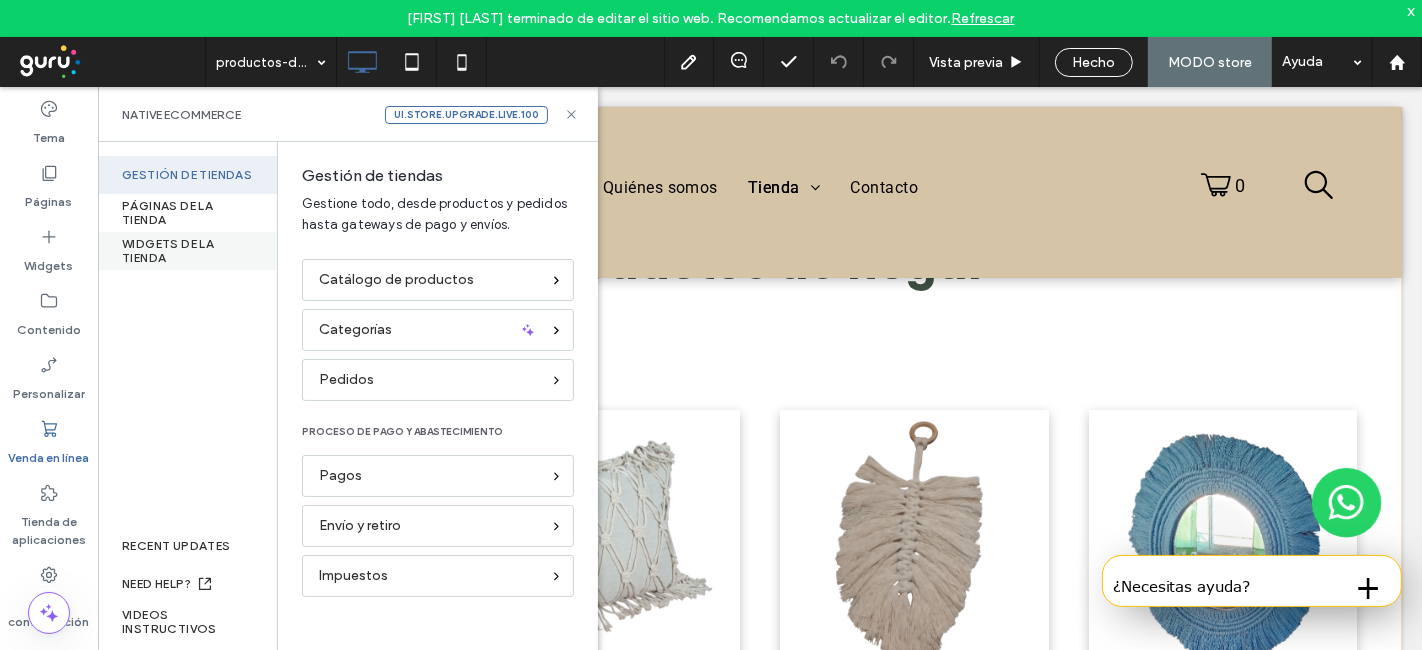 click on "WIDGETS DE LA TIENDA" at bounding box center [187, 251] 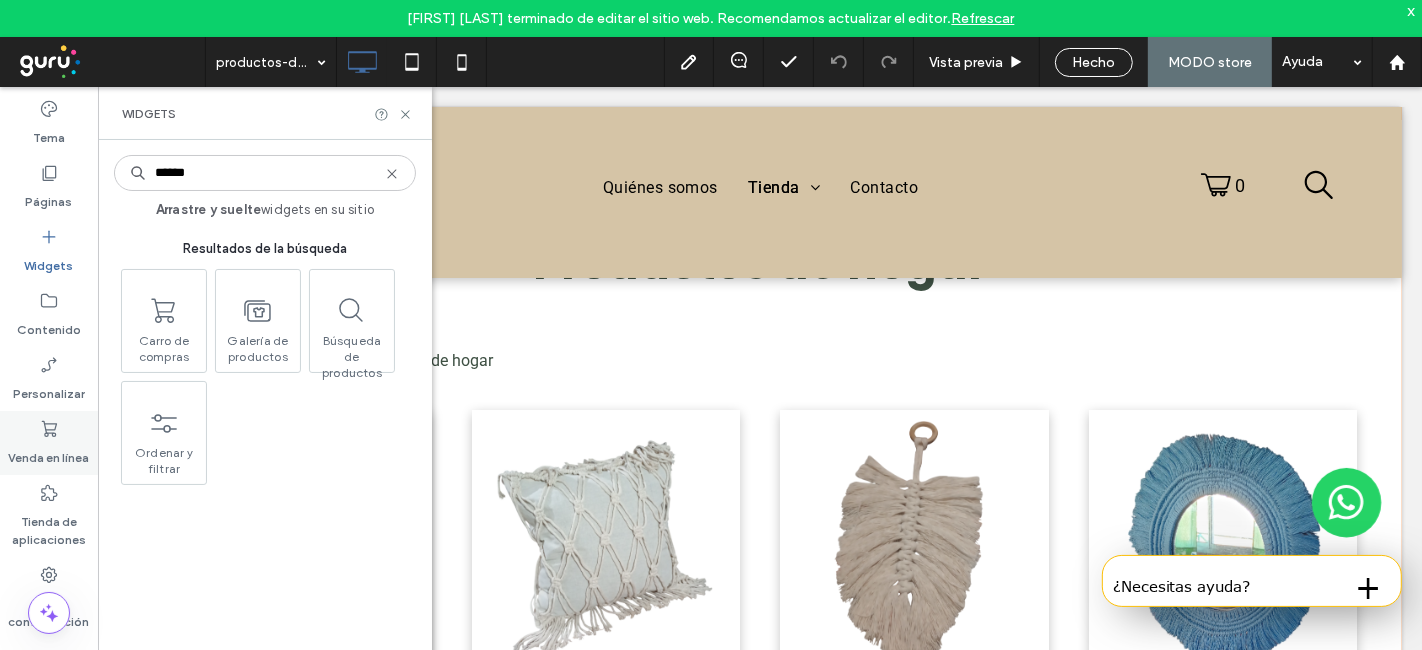 click on "Venda en línea" at bounding box center (49, 453) 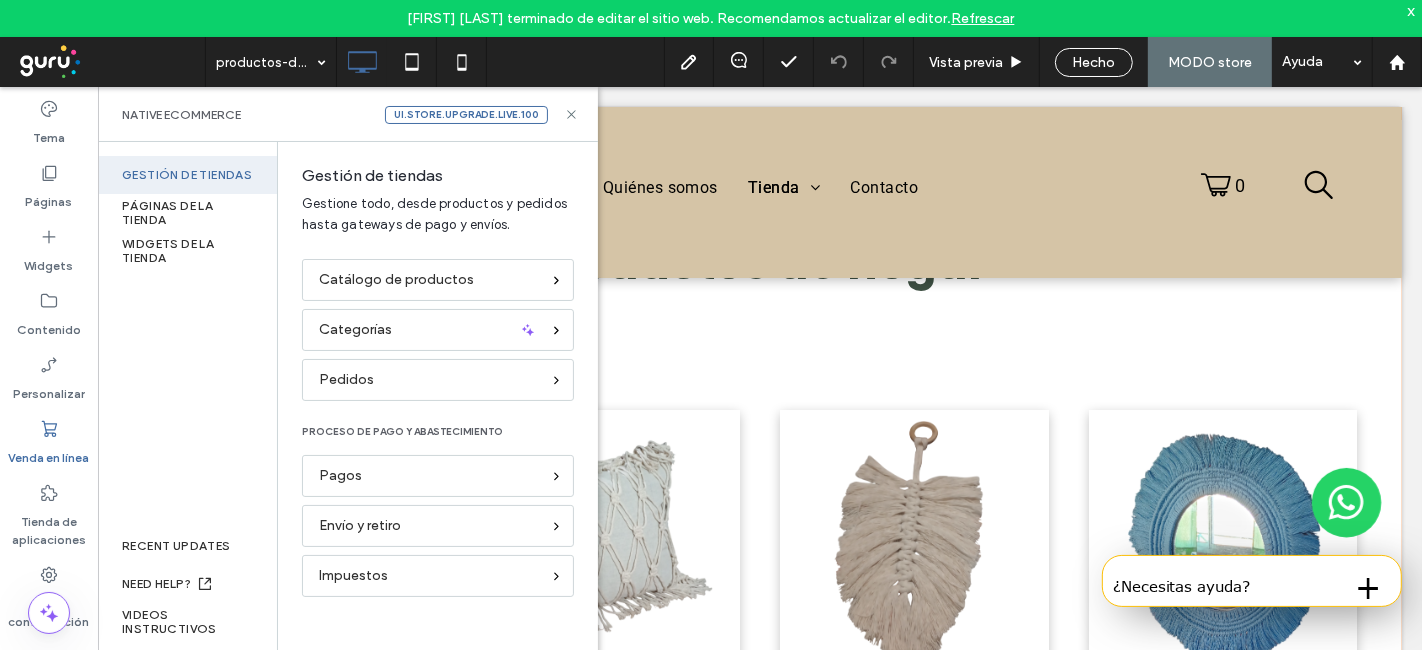 click on "WIDGETS DE LA TIENDA" at bounding box center (187, 251) 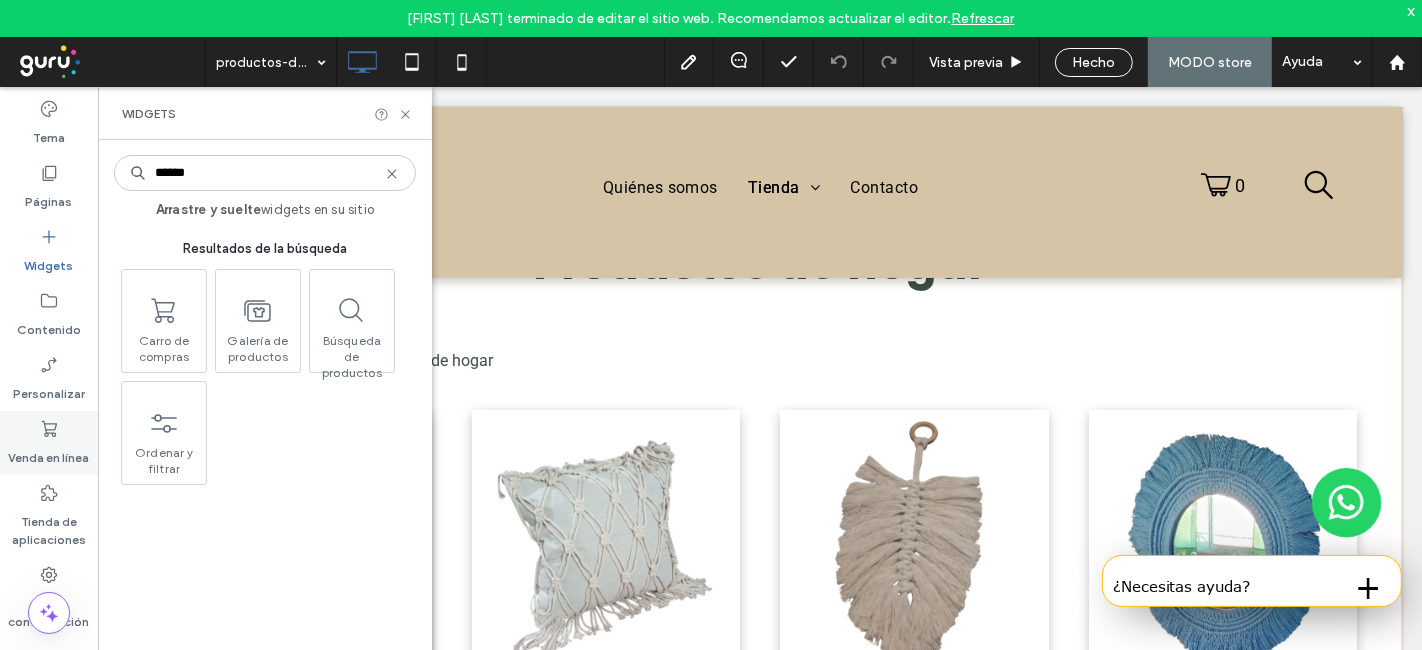 click 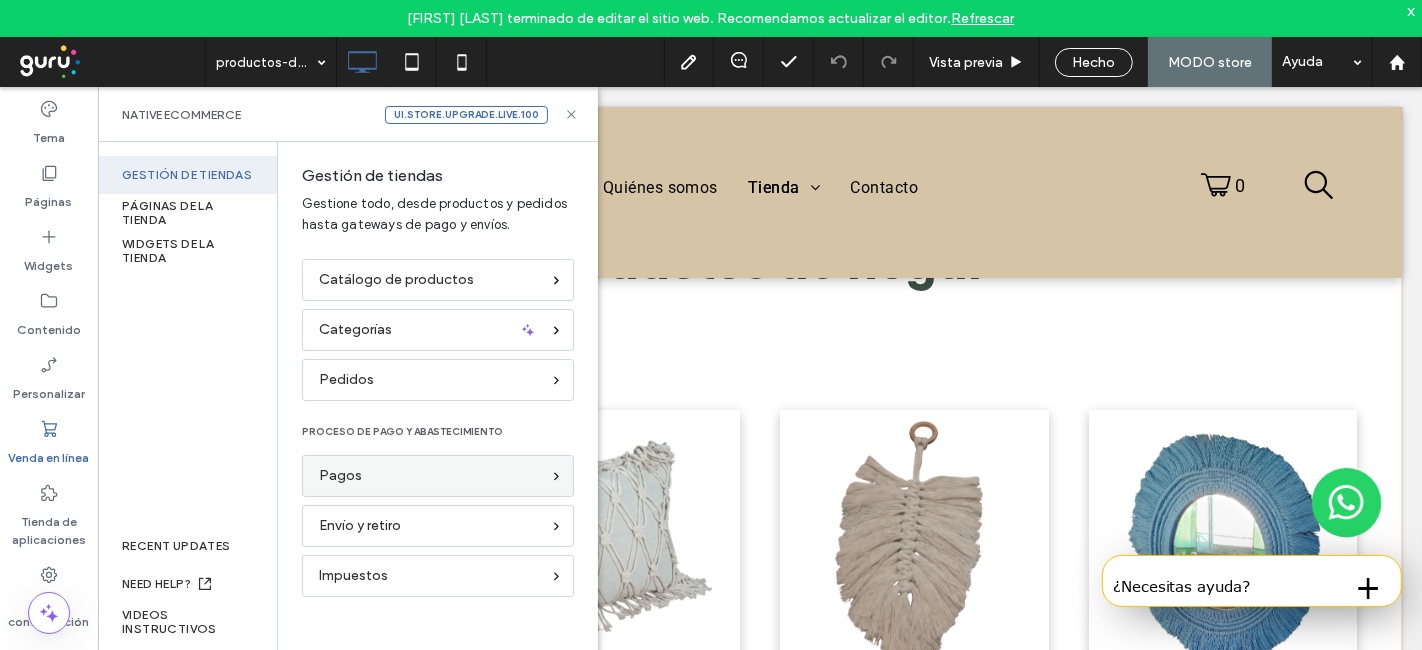 click on "Pagos" at bounding box center [429, 476] 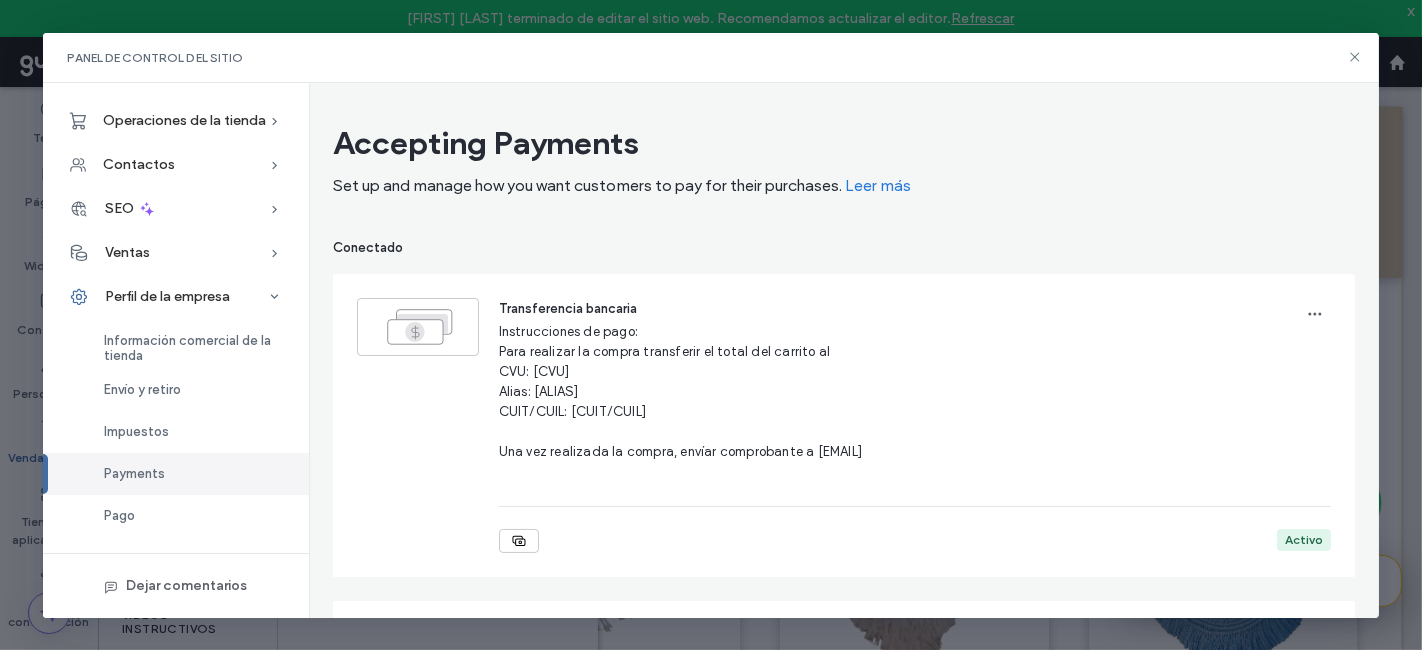 scroll, scrollTop: 27, scrollLeft: 0, axis: vertical 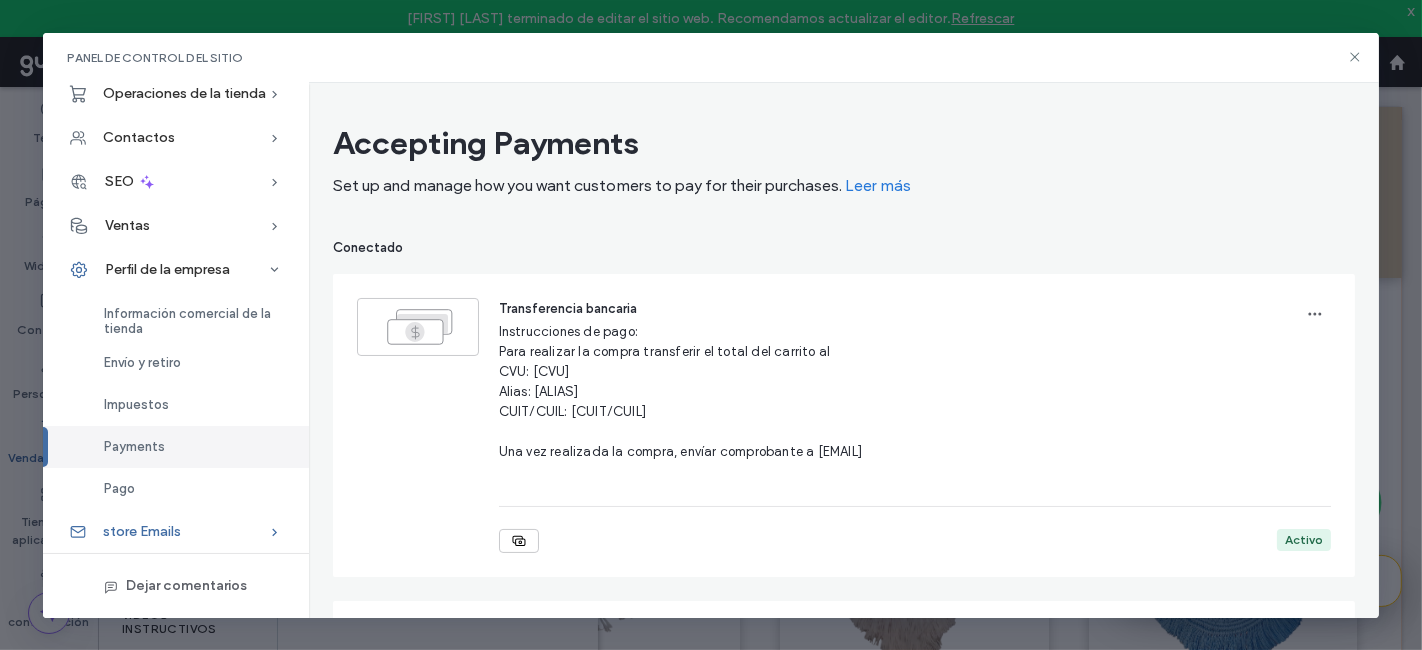 click on "store Emails" at bounding box center (176, 532) 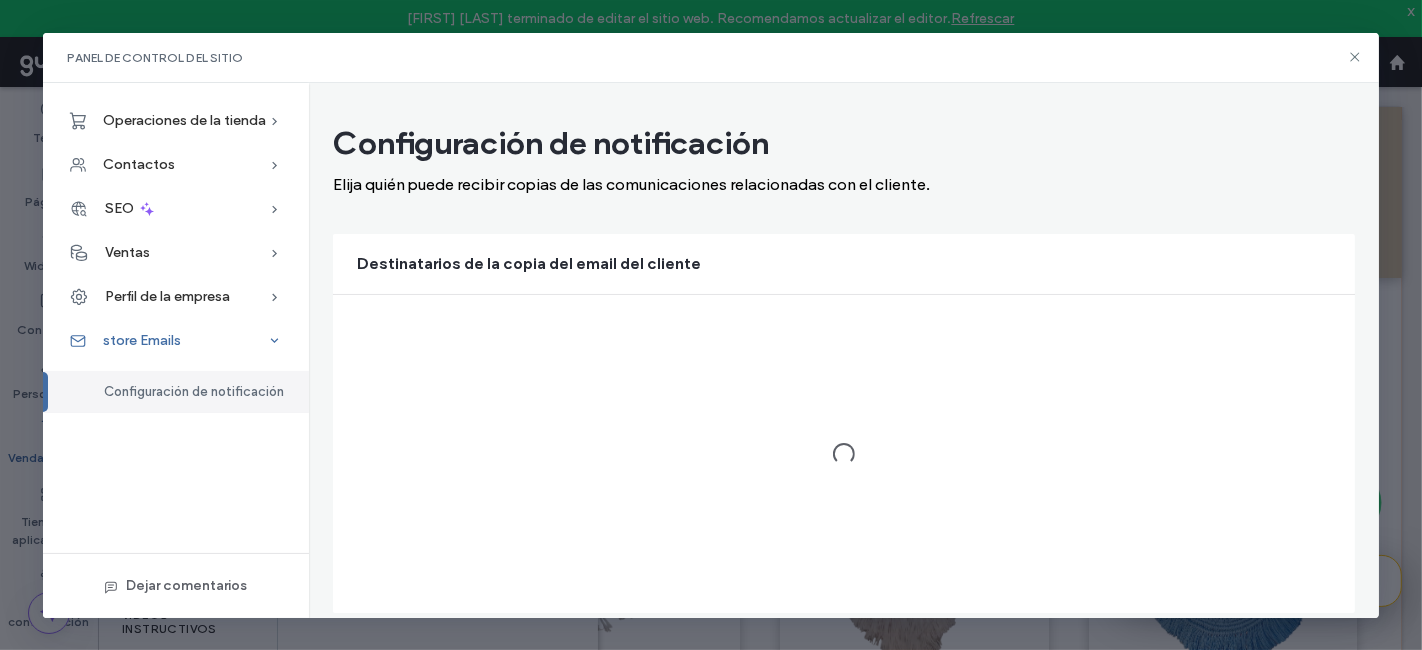 scroll, scrollTop: 0, scrollLeft: 0, axis: both 